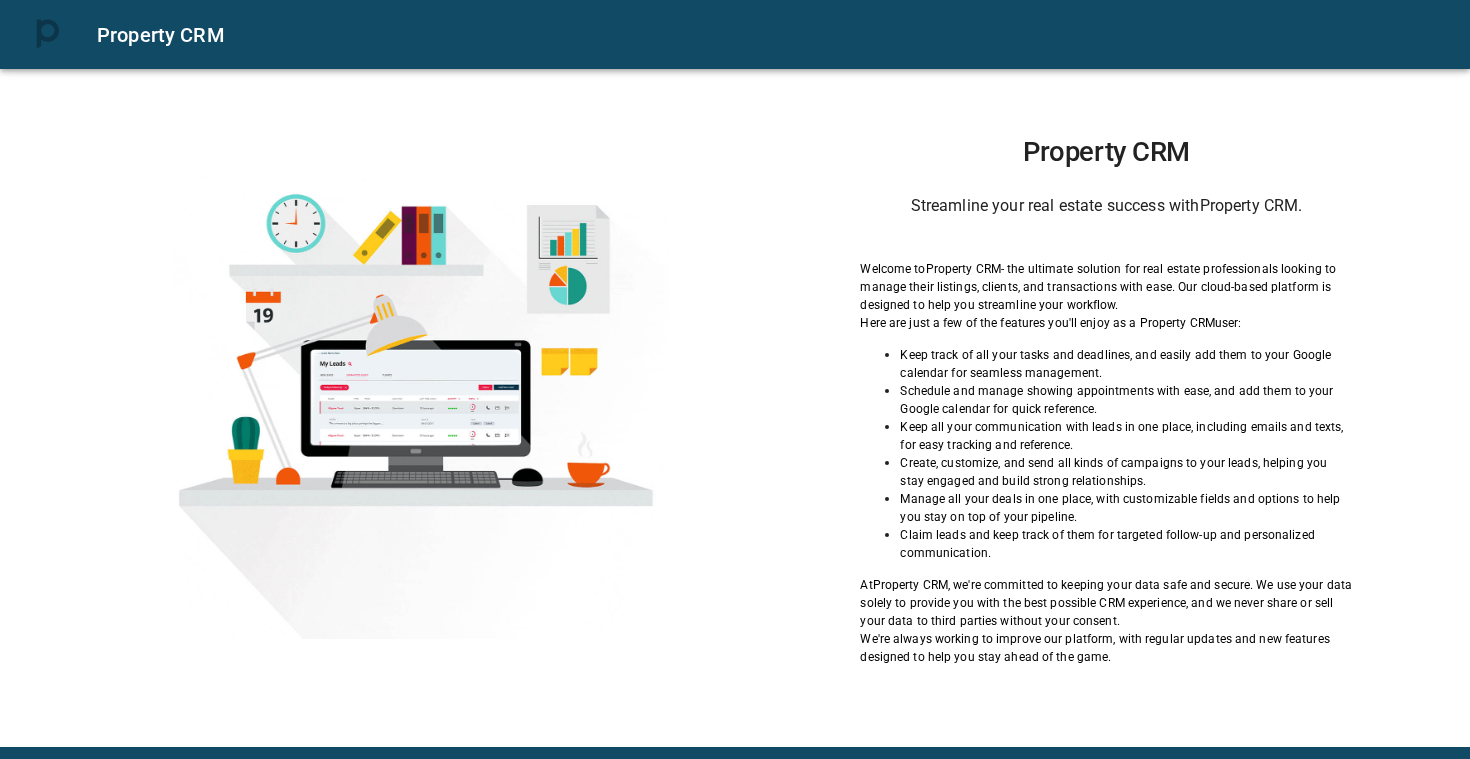 scroll, scrollTop: 0, scrollLeft: 0, axis: both 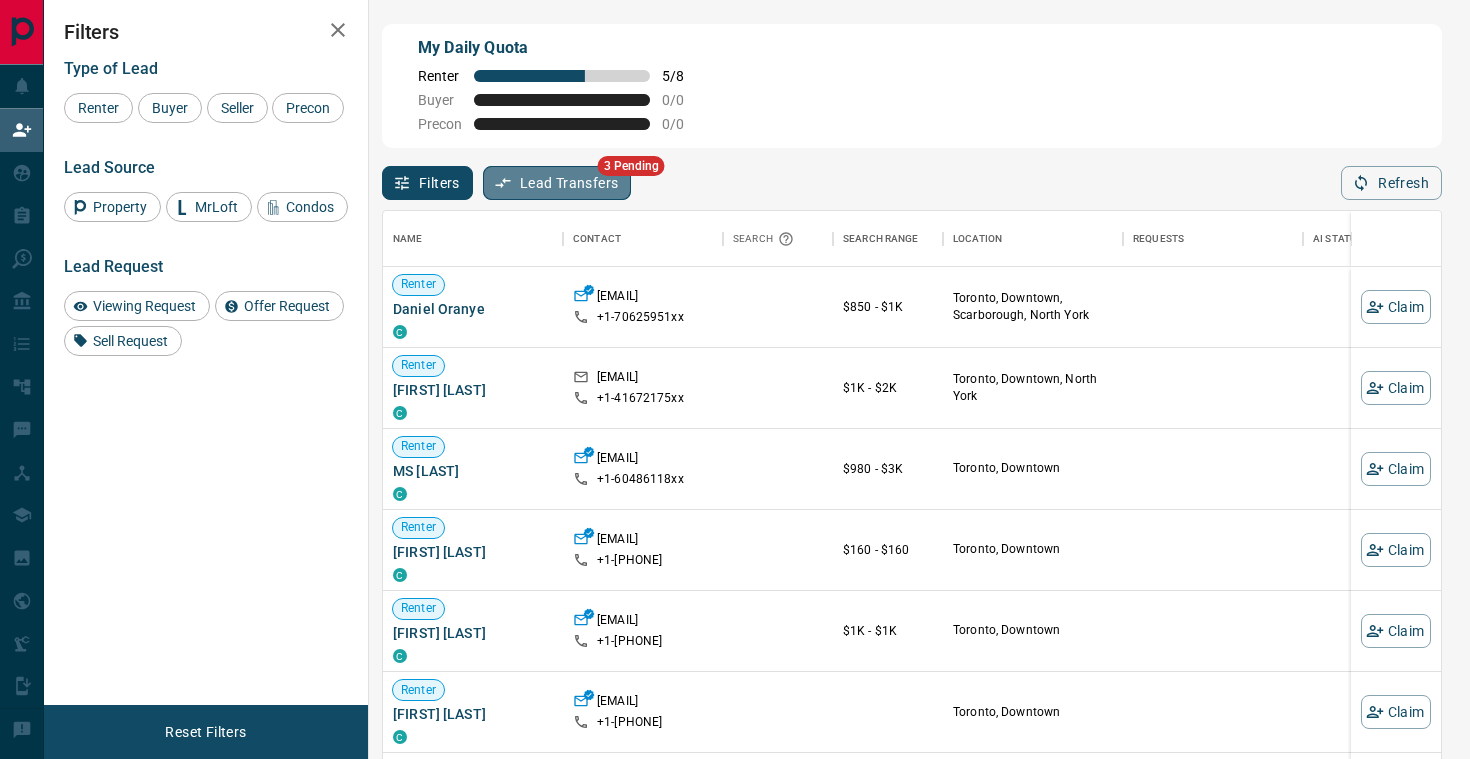 click on "Lead Transfers" at bounding box center (557, 183) 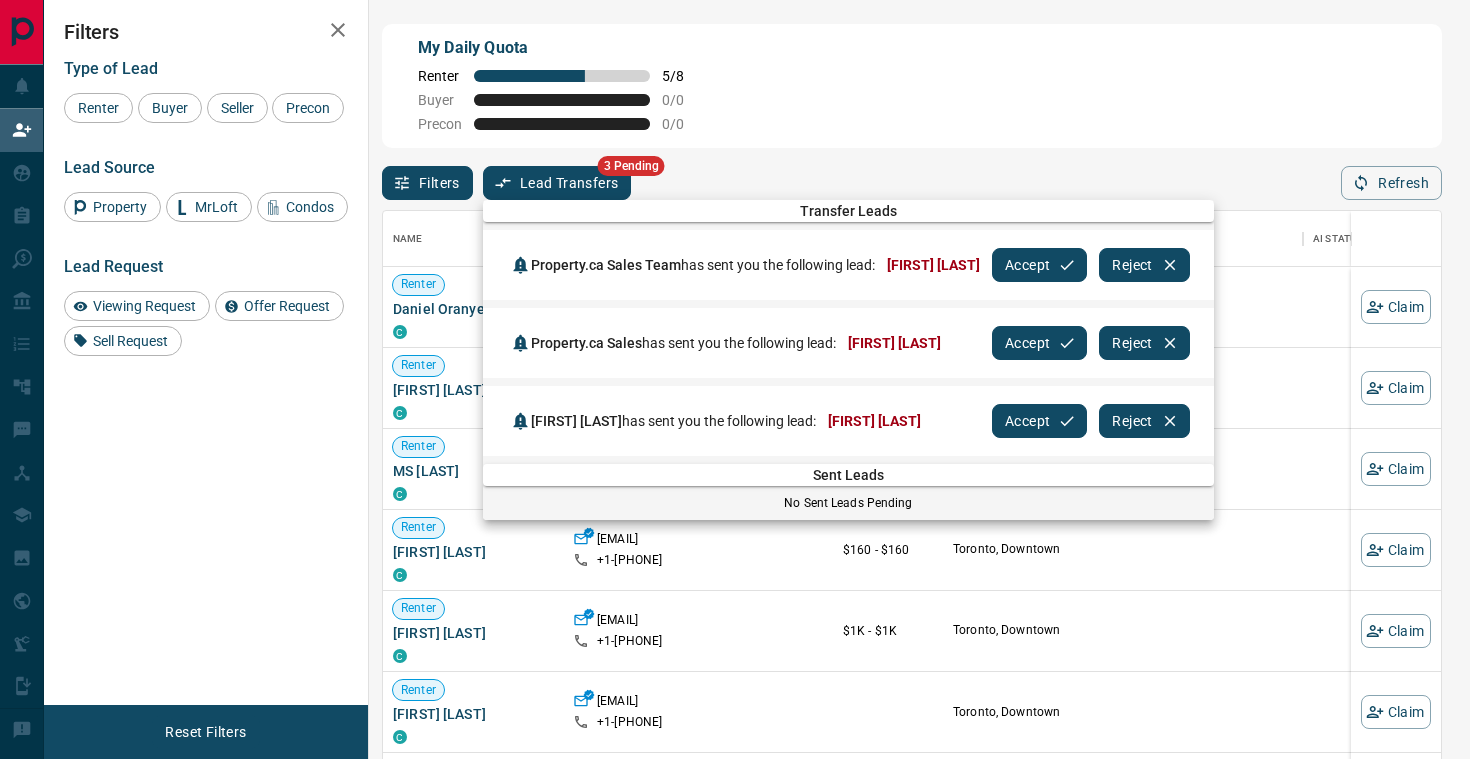 click on "Accept" at bounding box center (1039, 265) 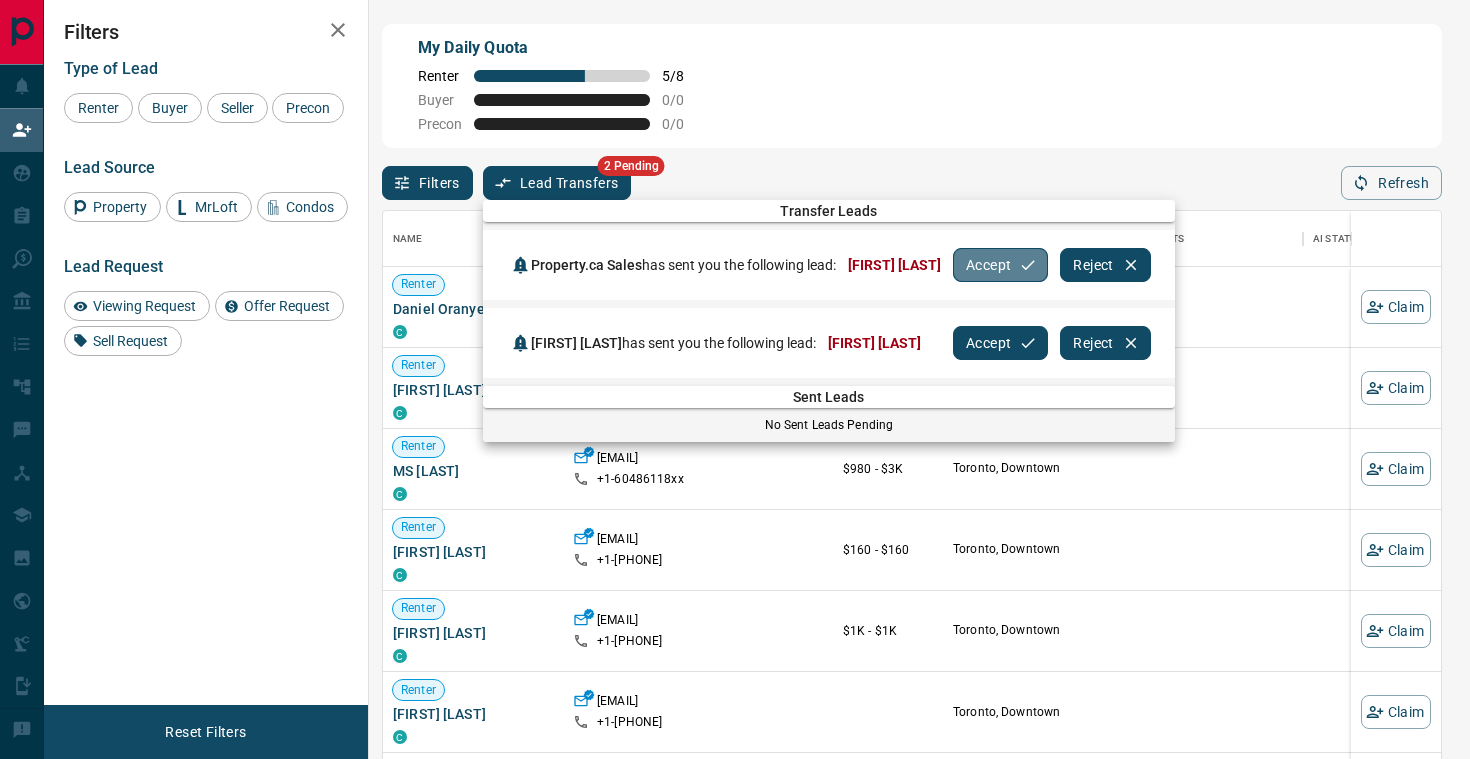 click on "Accept" at bounding box center (1000, 265) 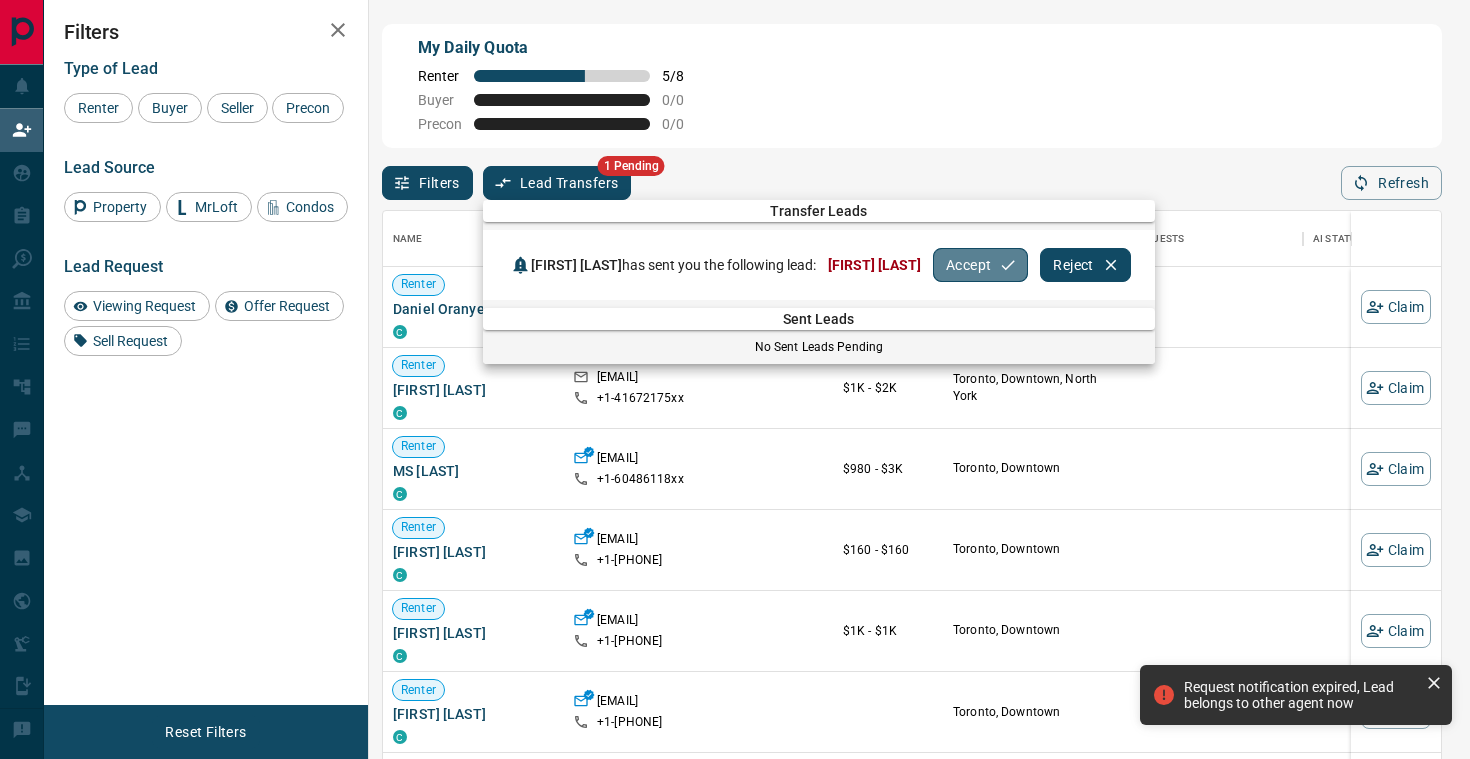 click on "Accept" at bounding box center (980, 265) 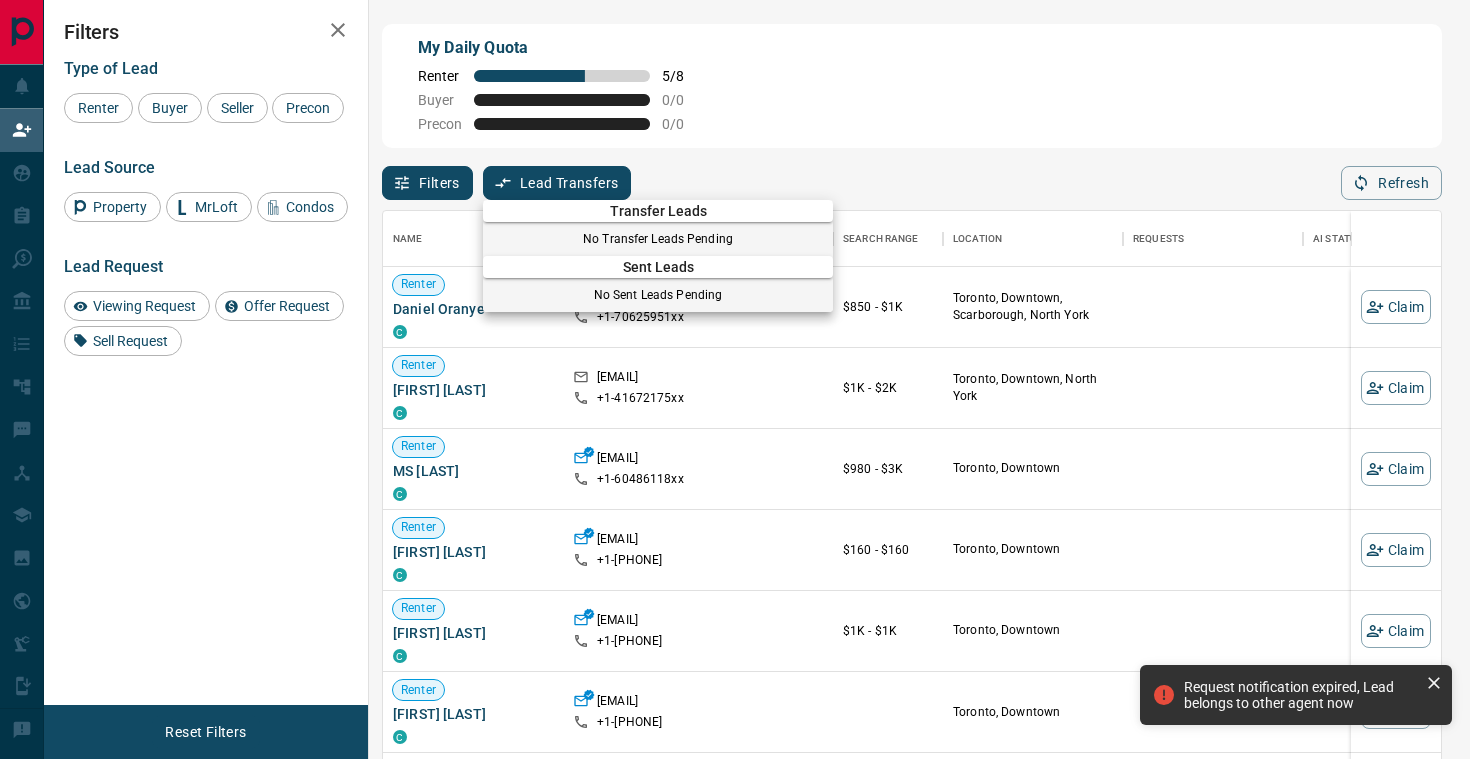 click at bounding box center (735, 379) 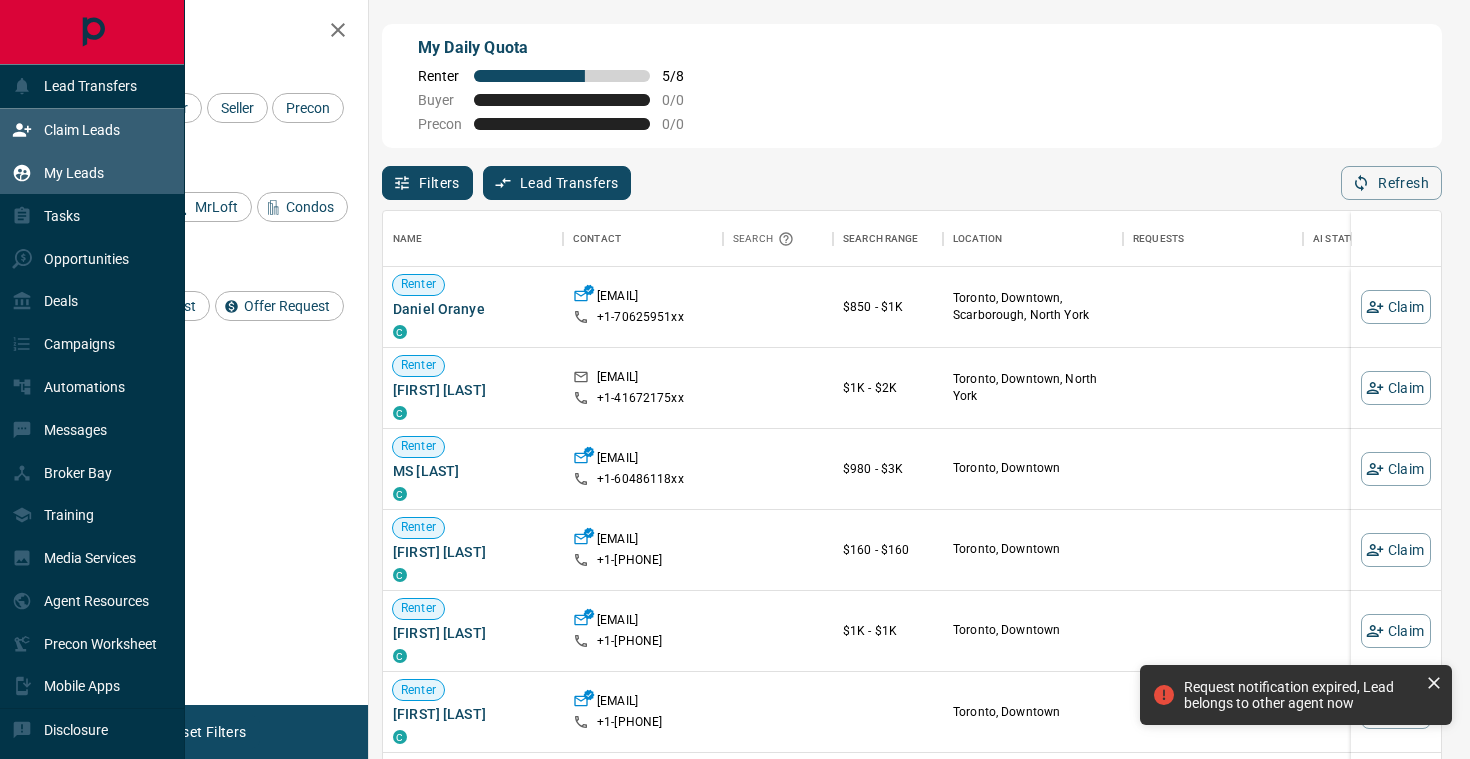 click on "My Leads" at bounding box center [58, 173] 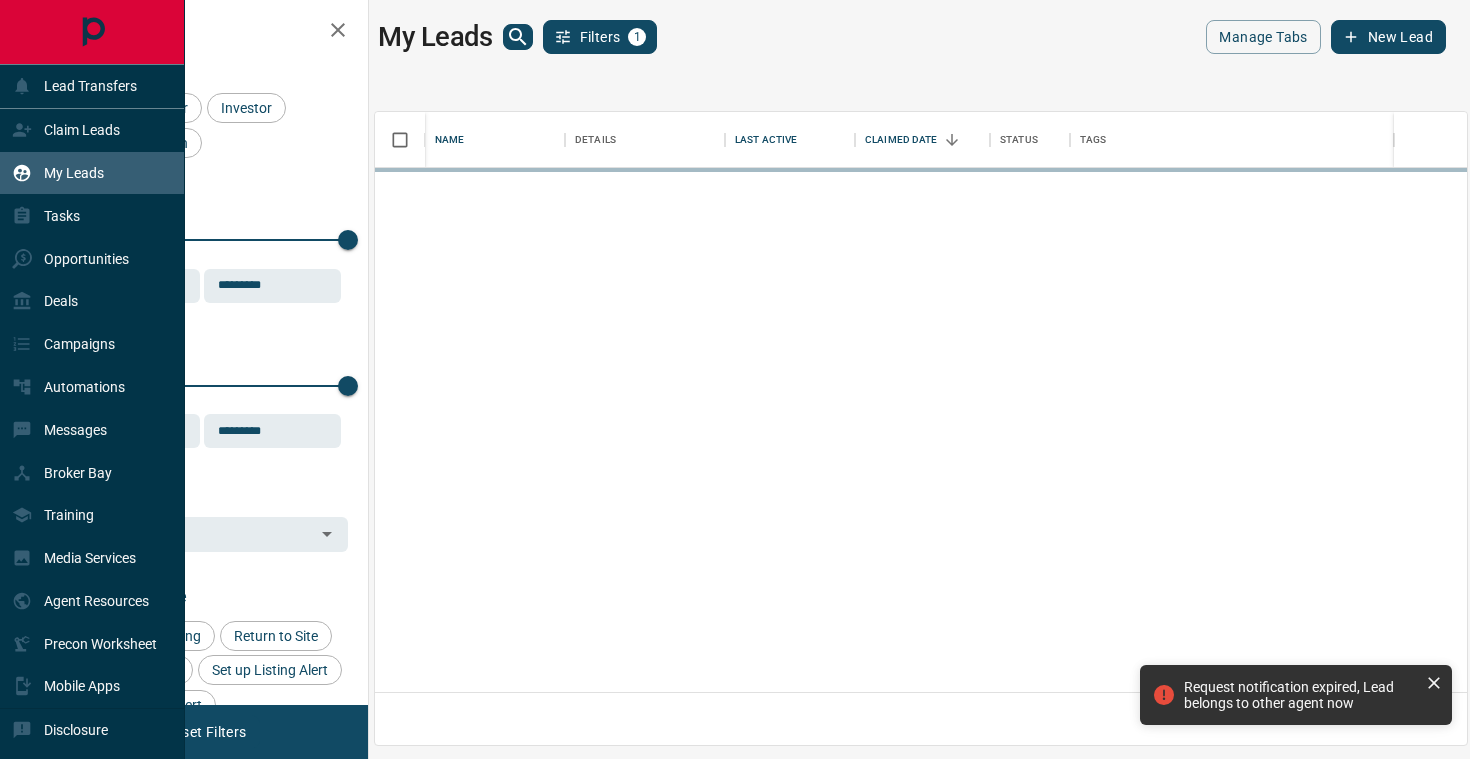 scroll, scrollTop: 1, scrollLeft: 1, axis: both 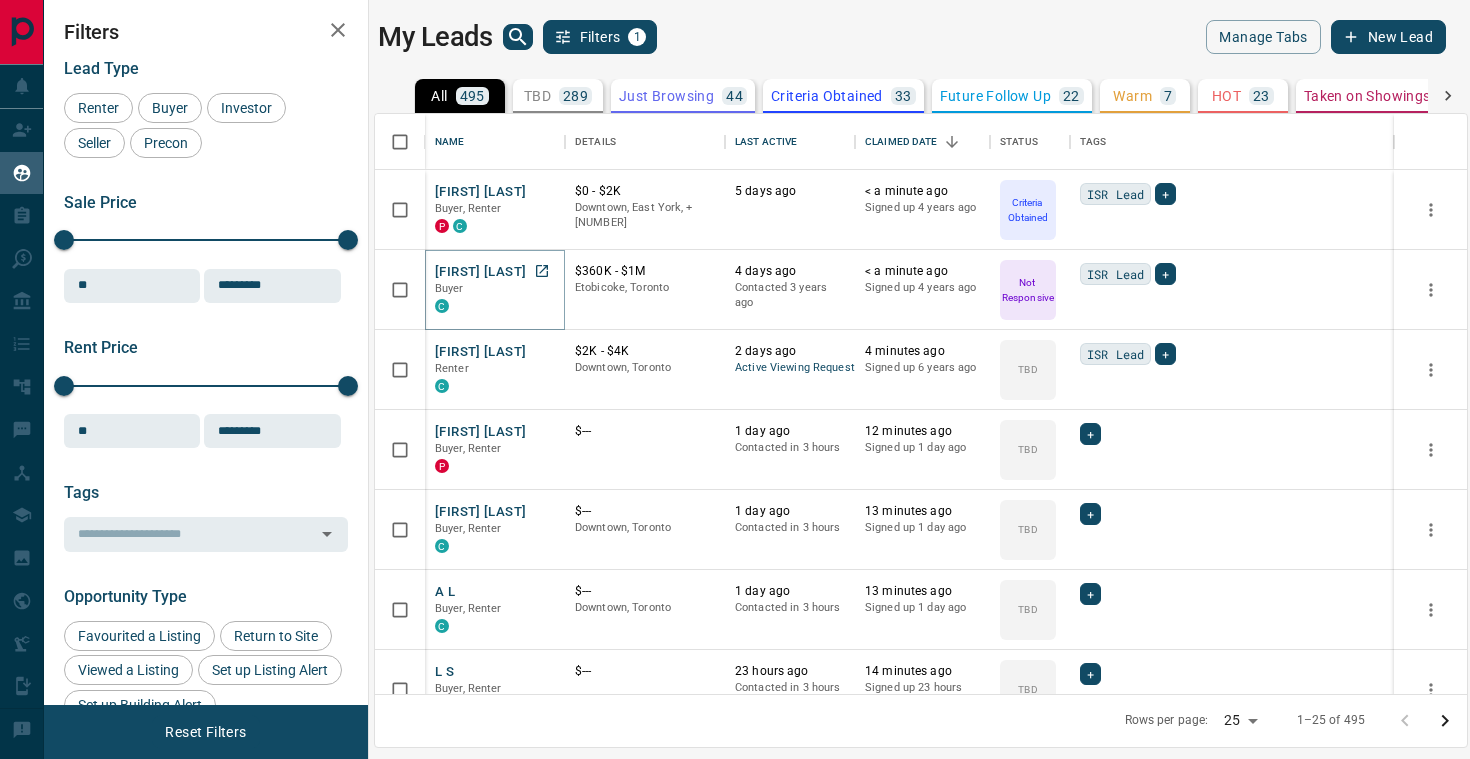 click on "[FIRST] [LAST]" at bounding box center [480, 272] 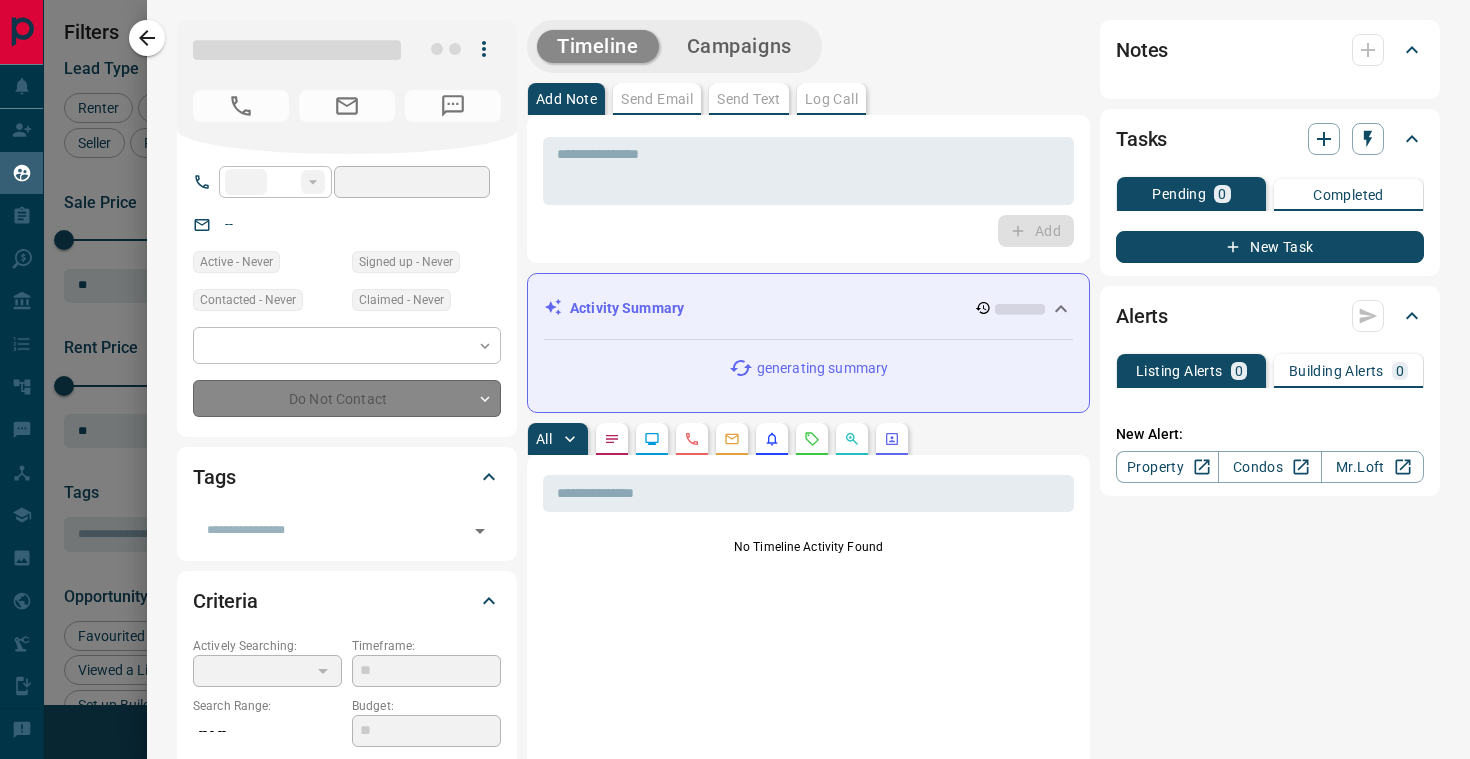 type on "**" 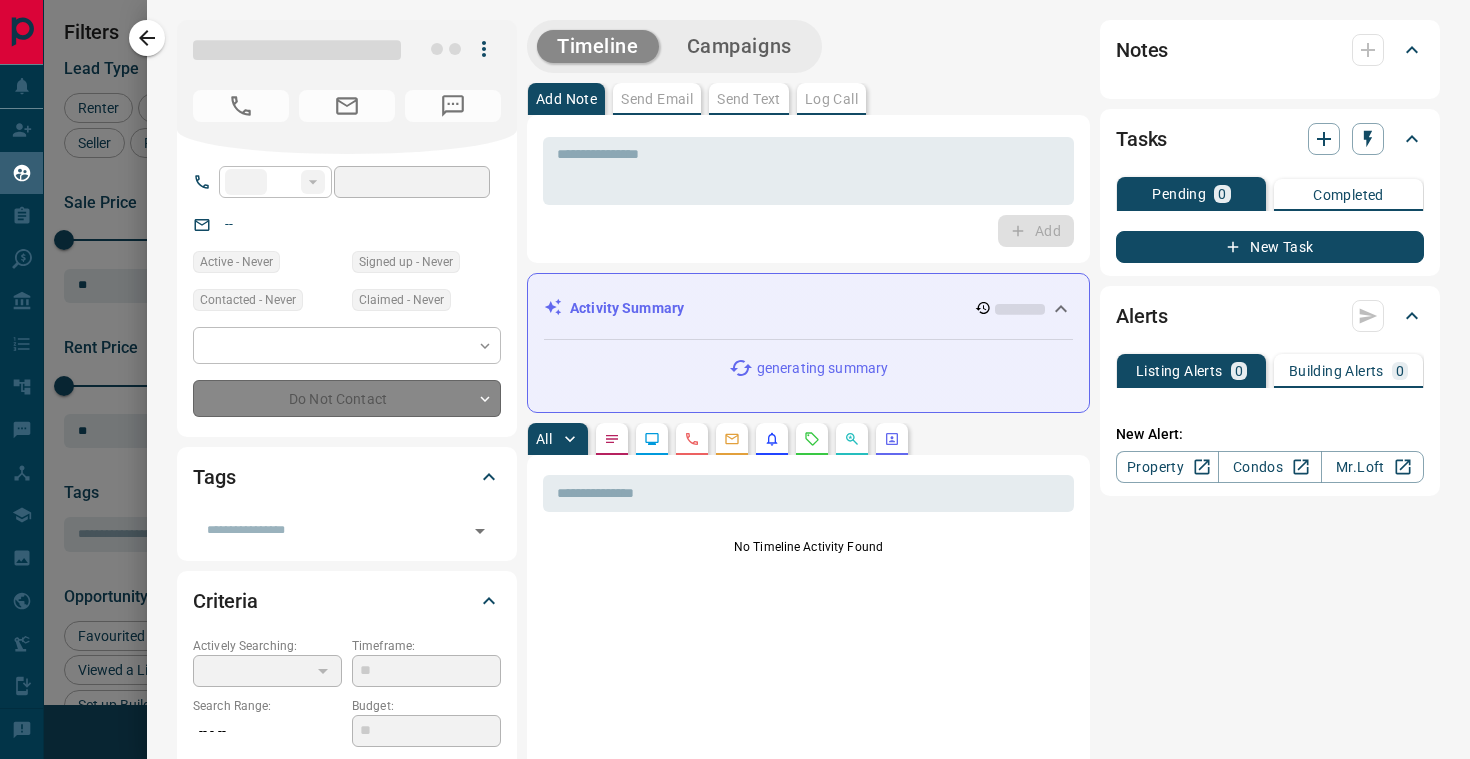type on "**********" 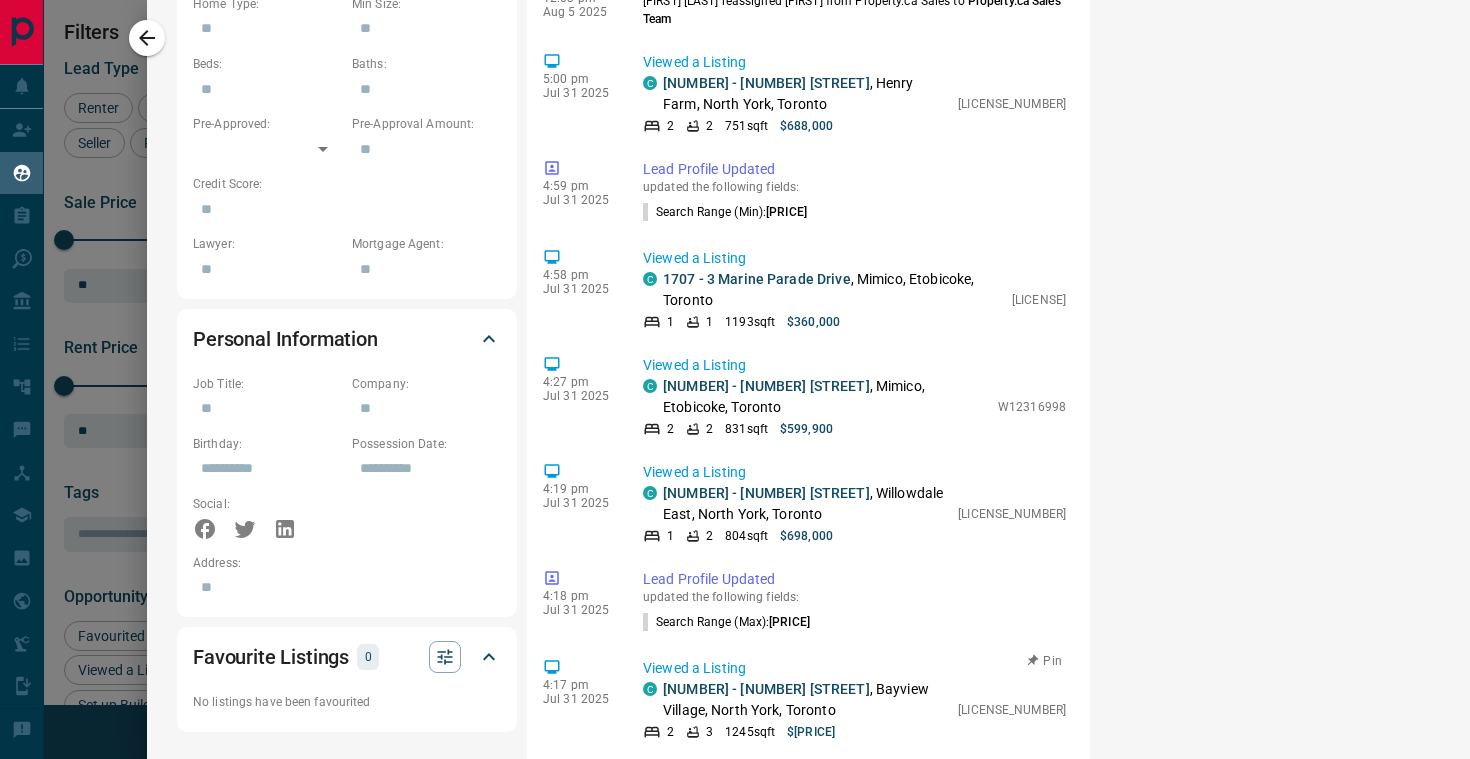 scroll, scrollTop: 0, scrollLeft: 0, axis: both 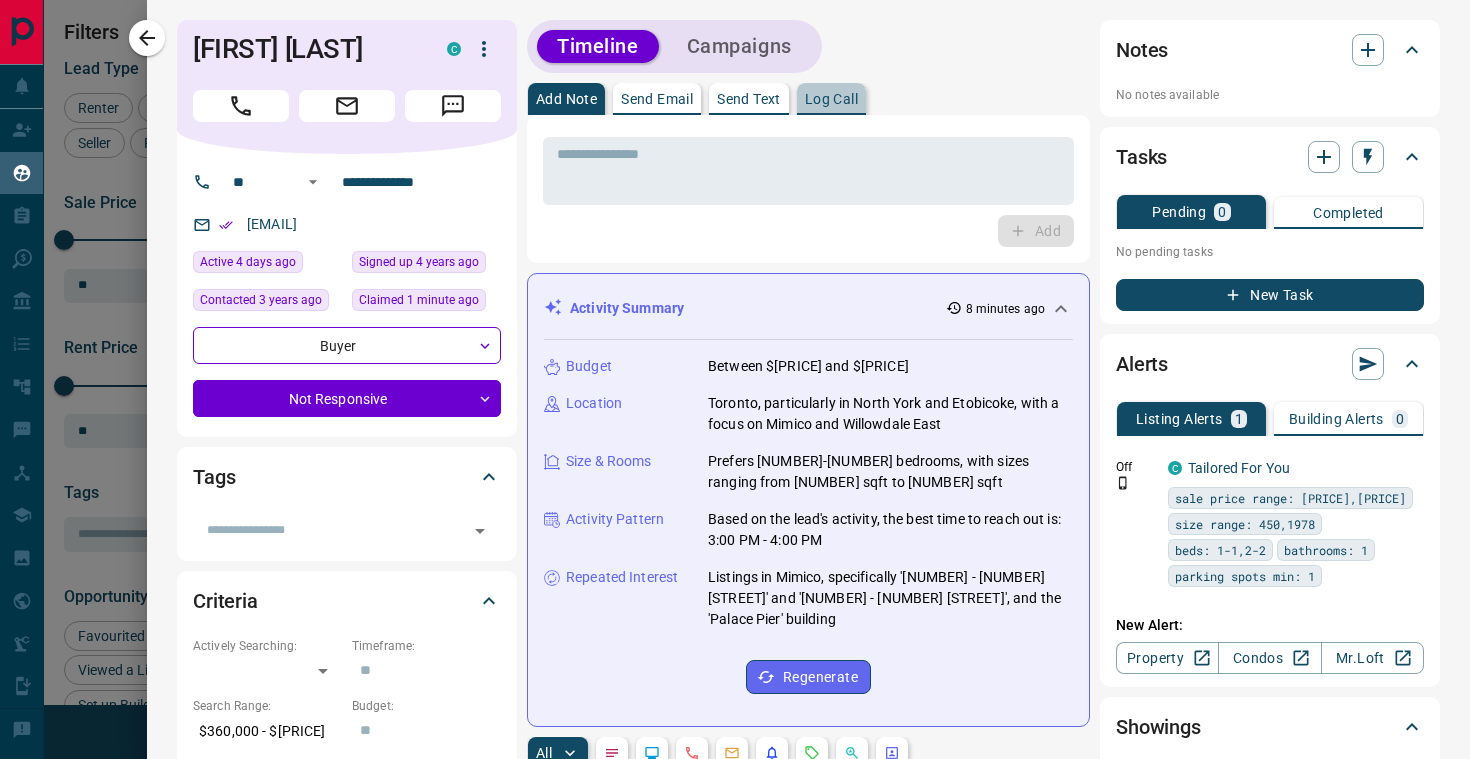 click on "Log Call" at bounding box center (831, 99) 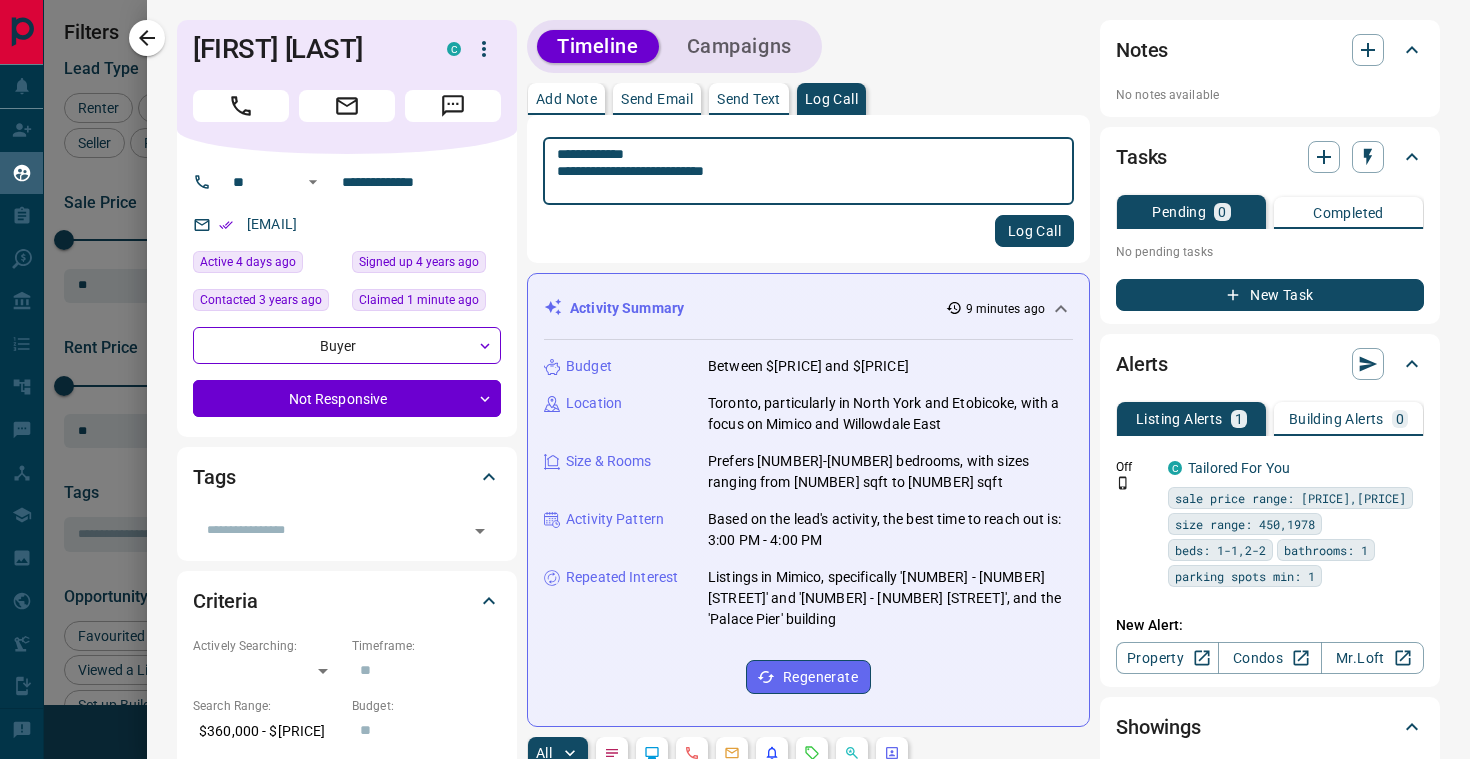 type on "**********" 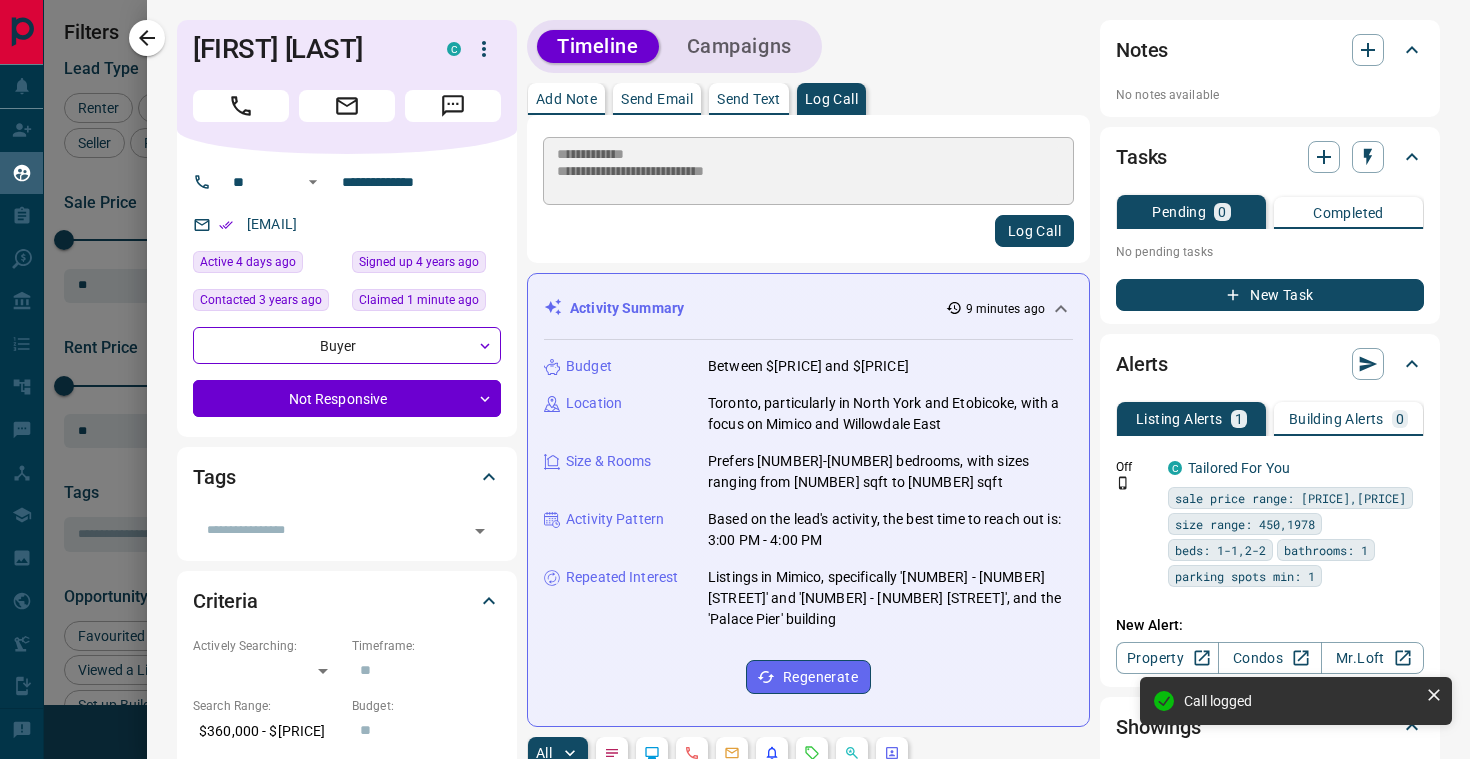 type 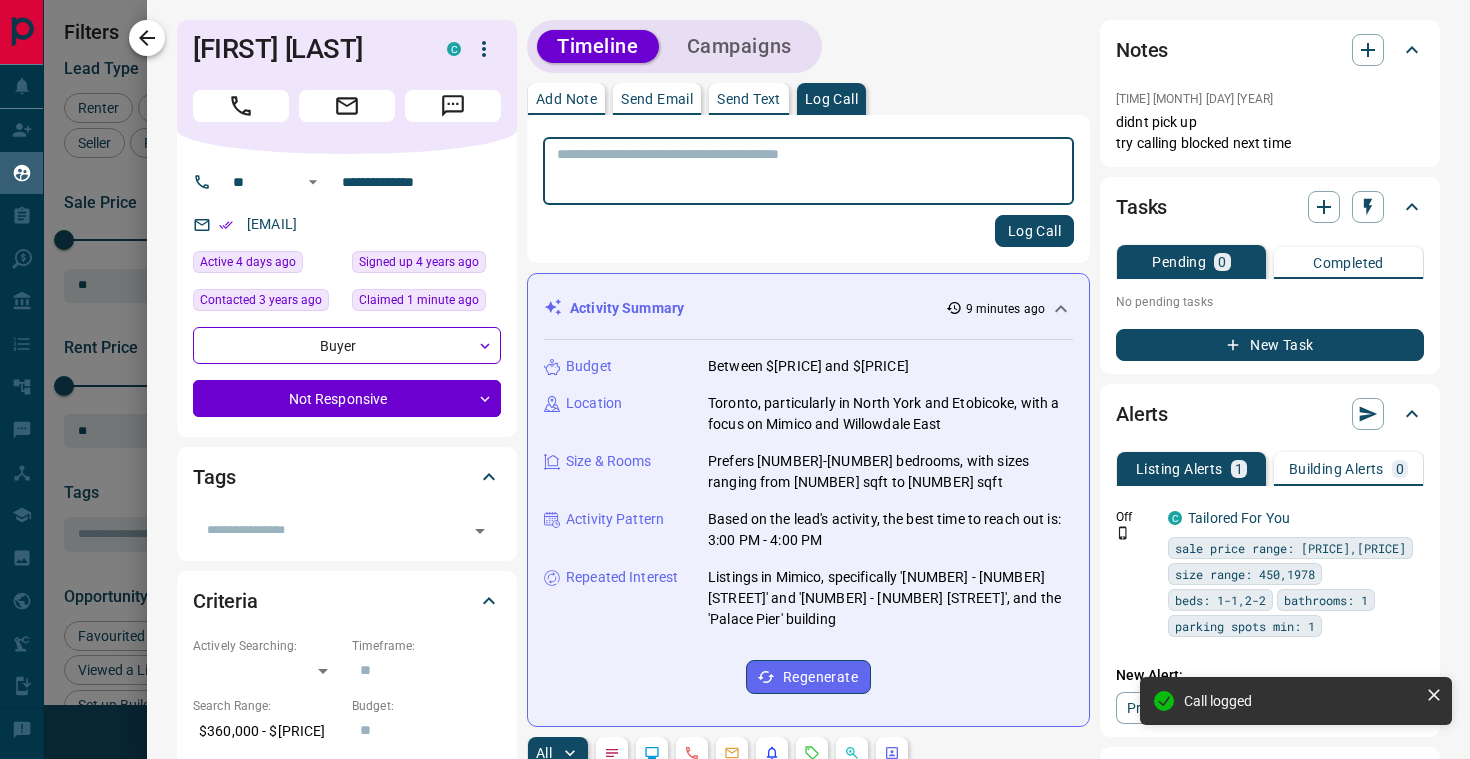 click 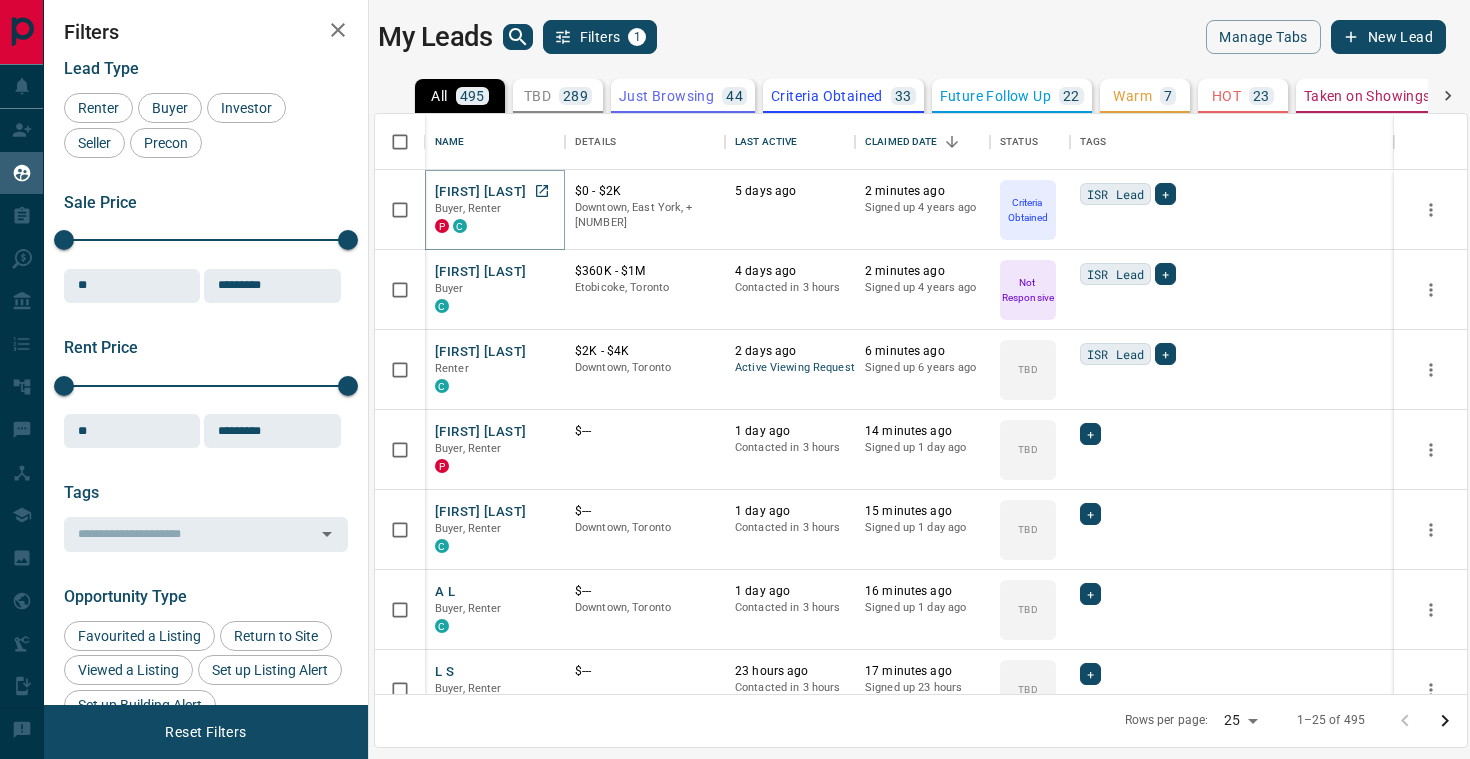 click on "[FIRST] [LAST]" at bounding box center [480, 192] 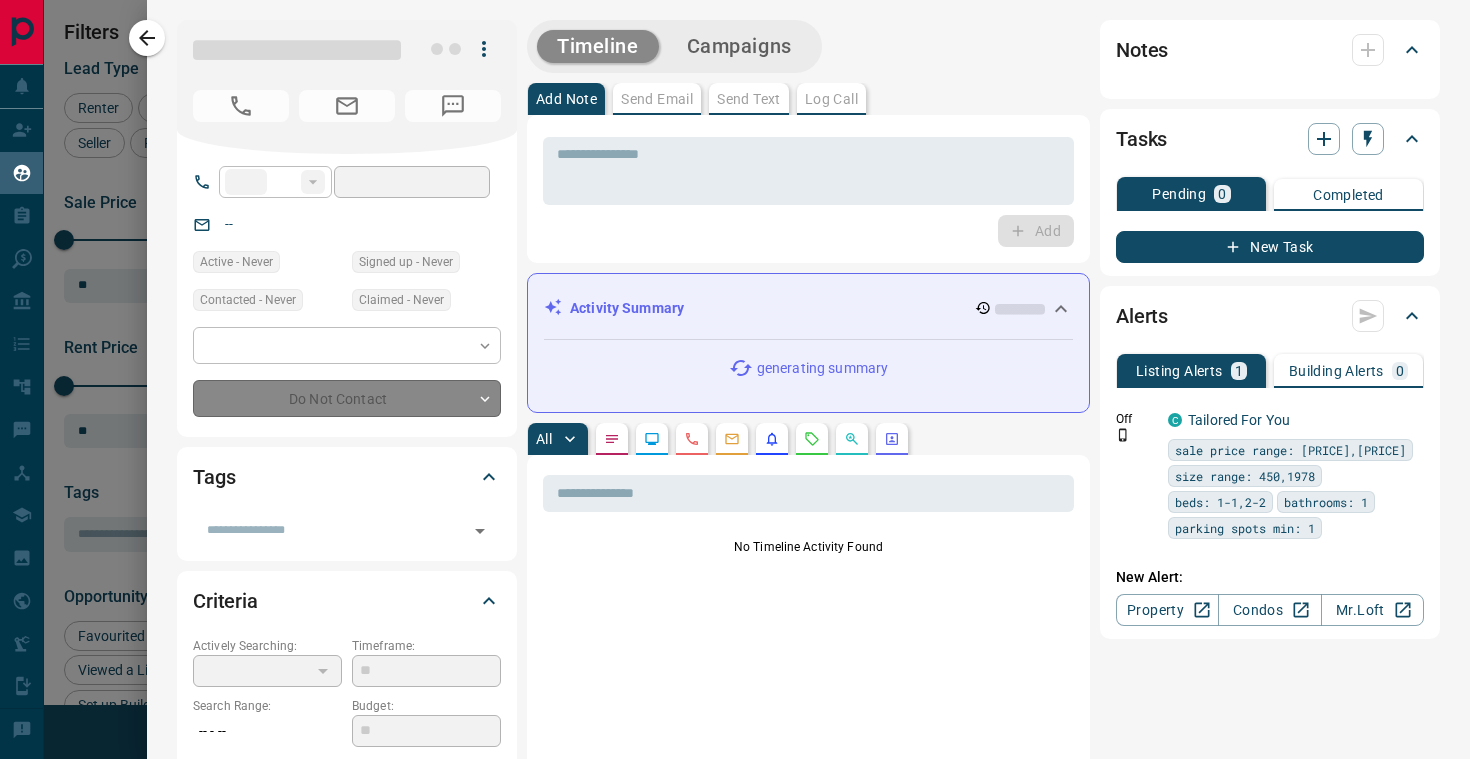 type on "**" 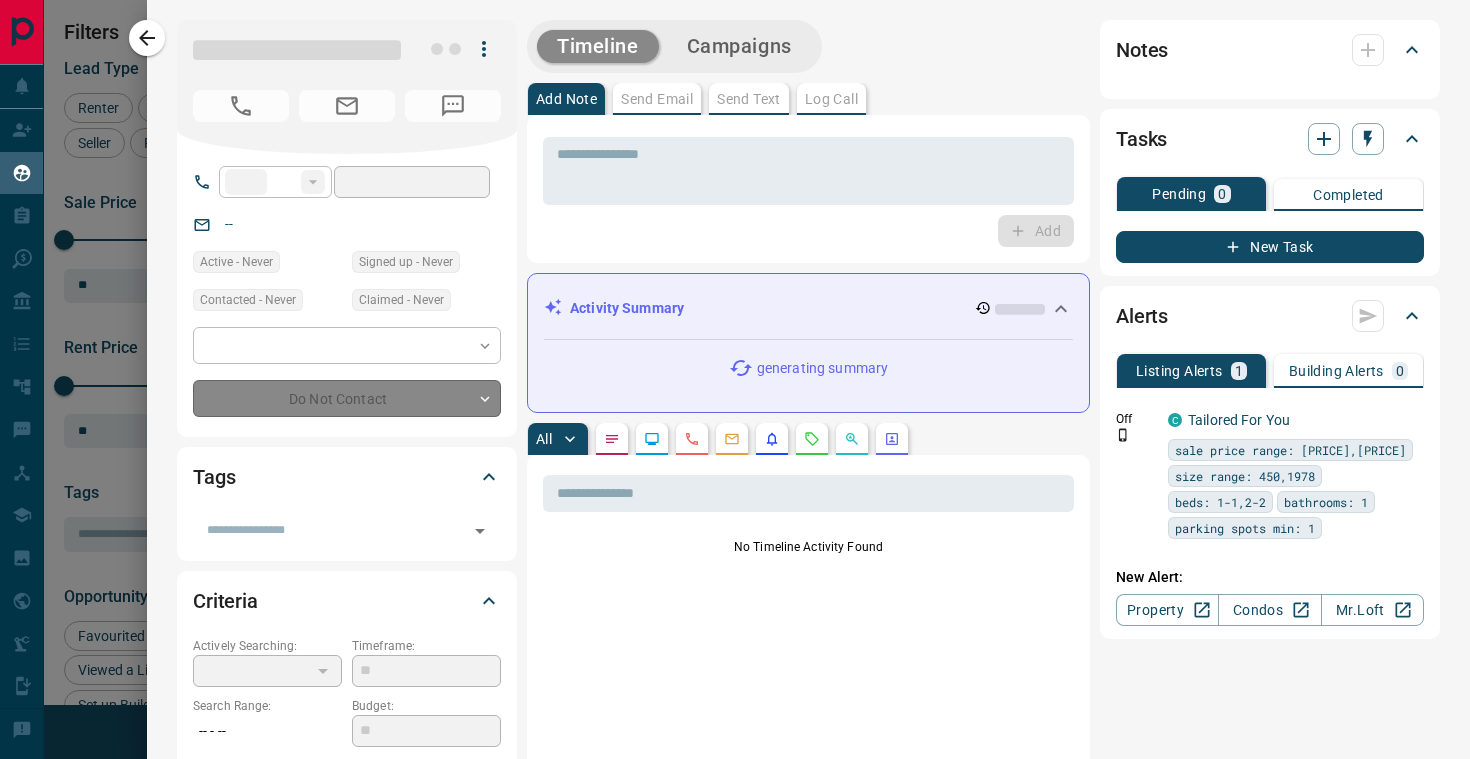 type on "**********" 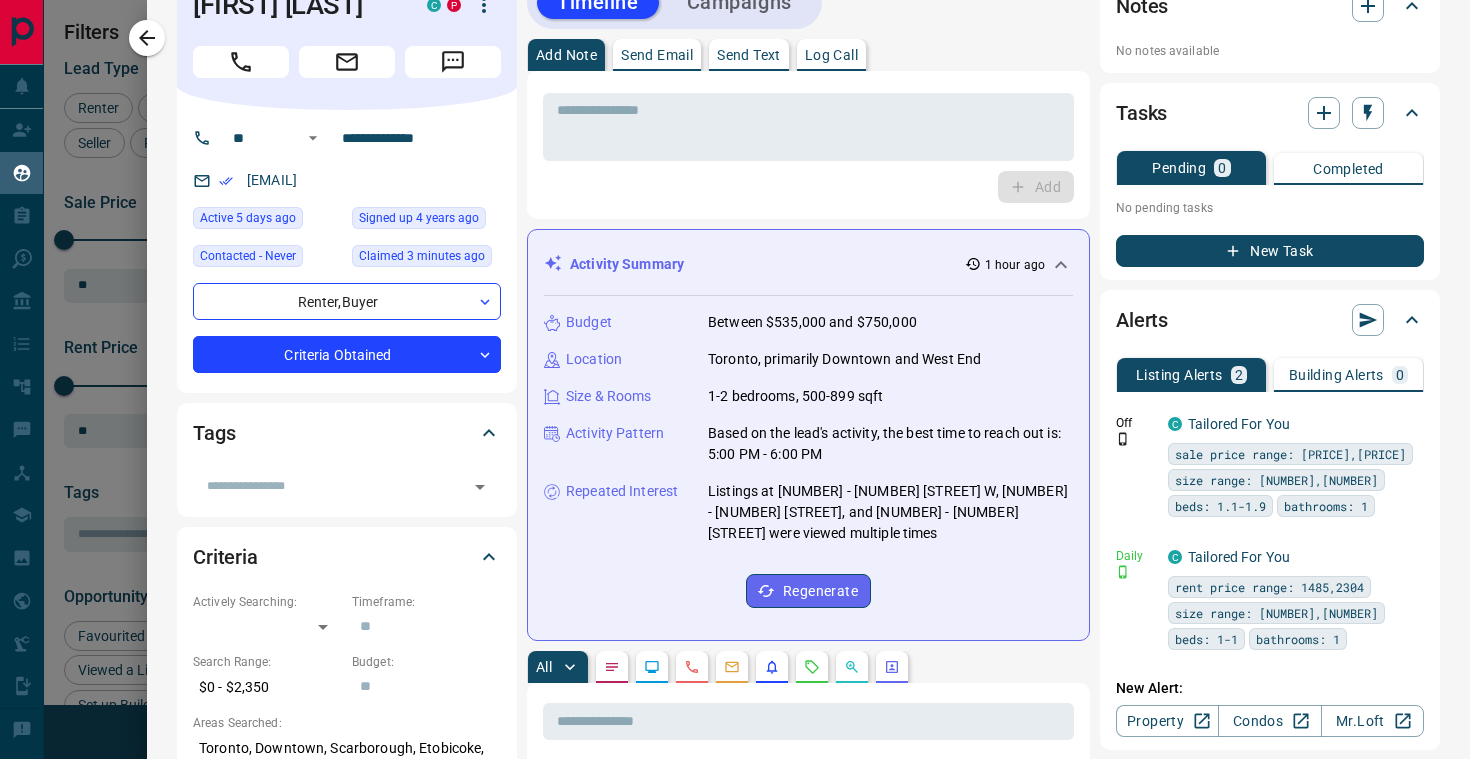 scroll, scrollTop: 0, scrollLeft: 0, axis: both 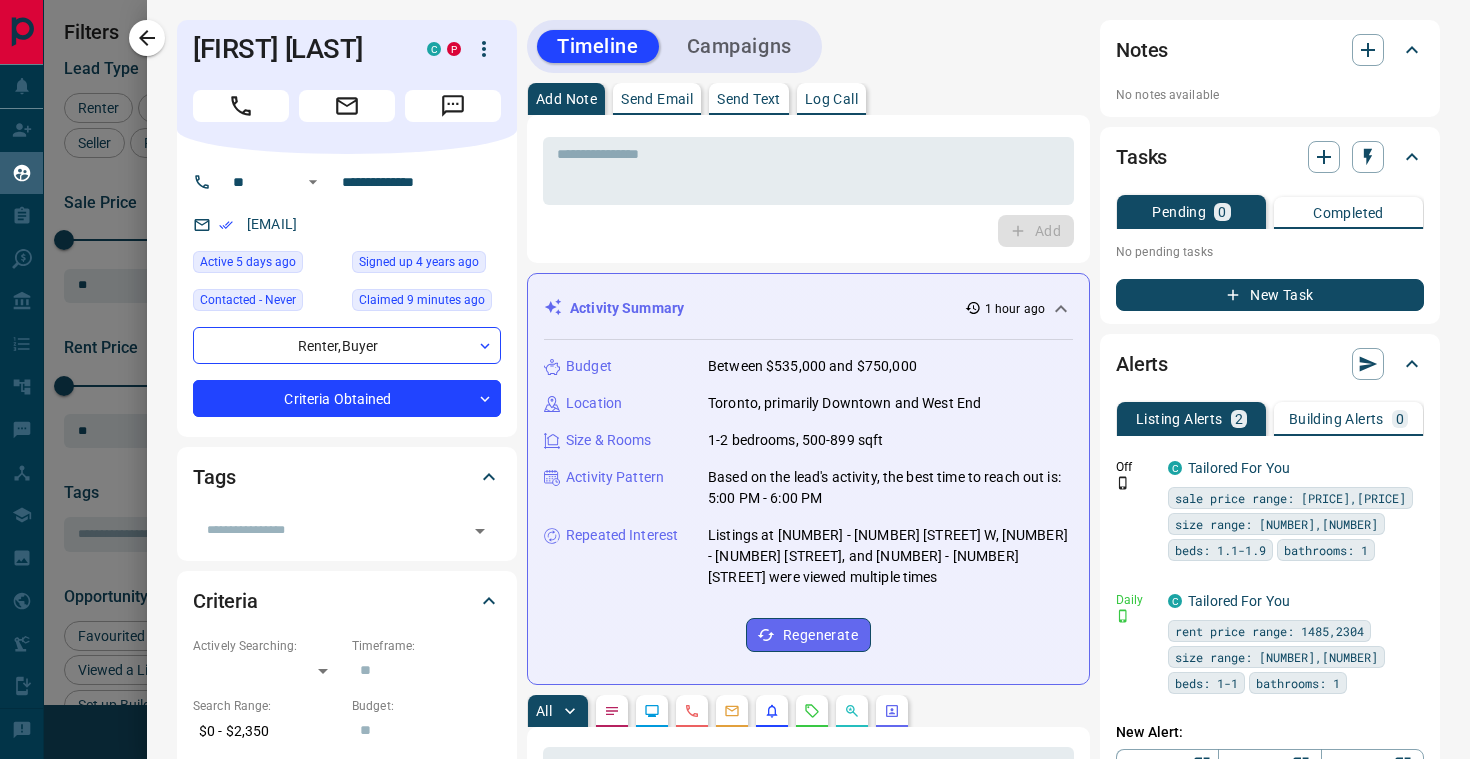 click on "Log Call" at bounding box center [831, 99] 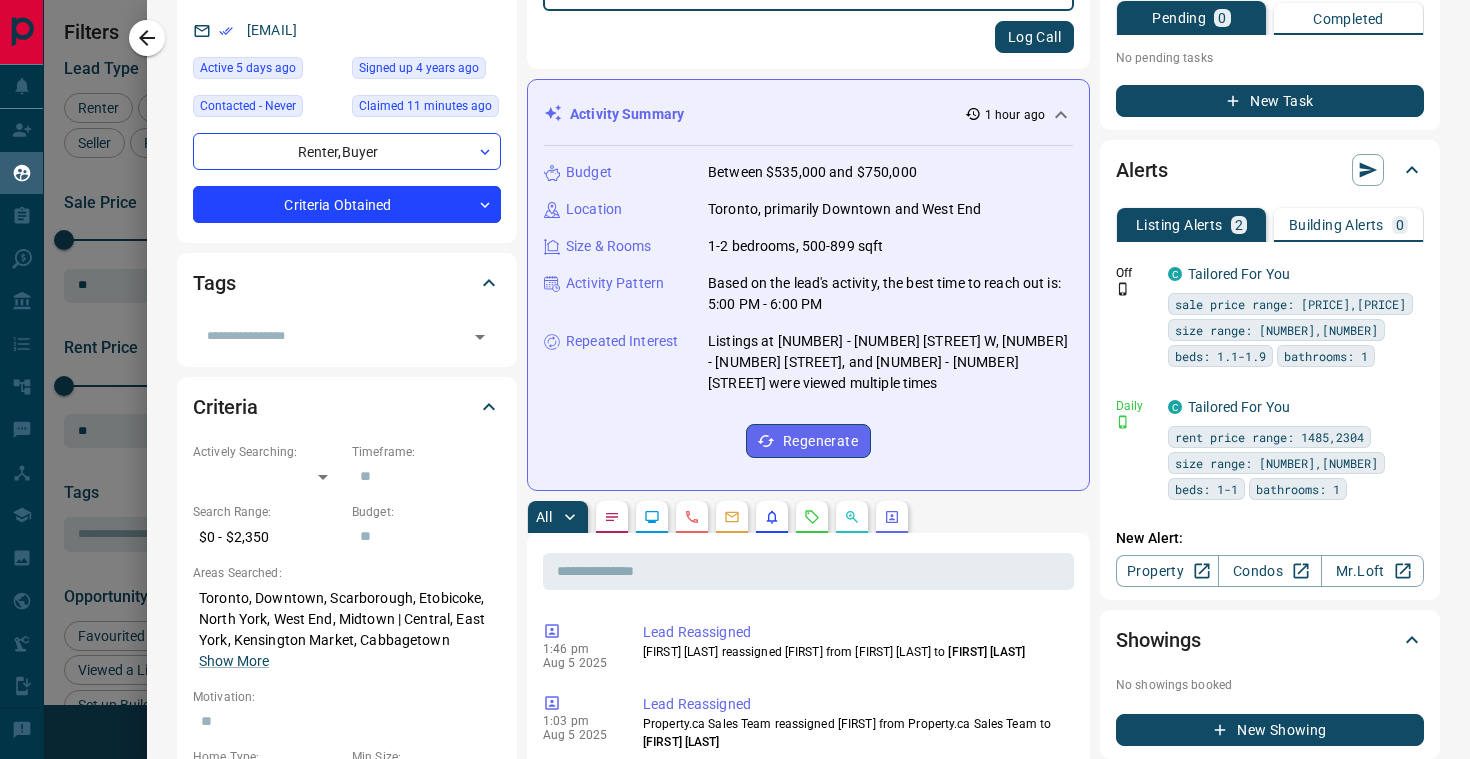 scroll, scrollTop: 196, scrollLeft: 0, axis: vertical 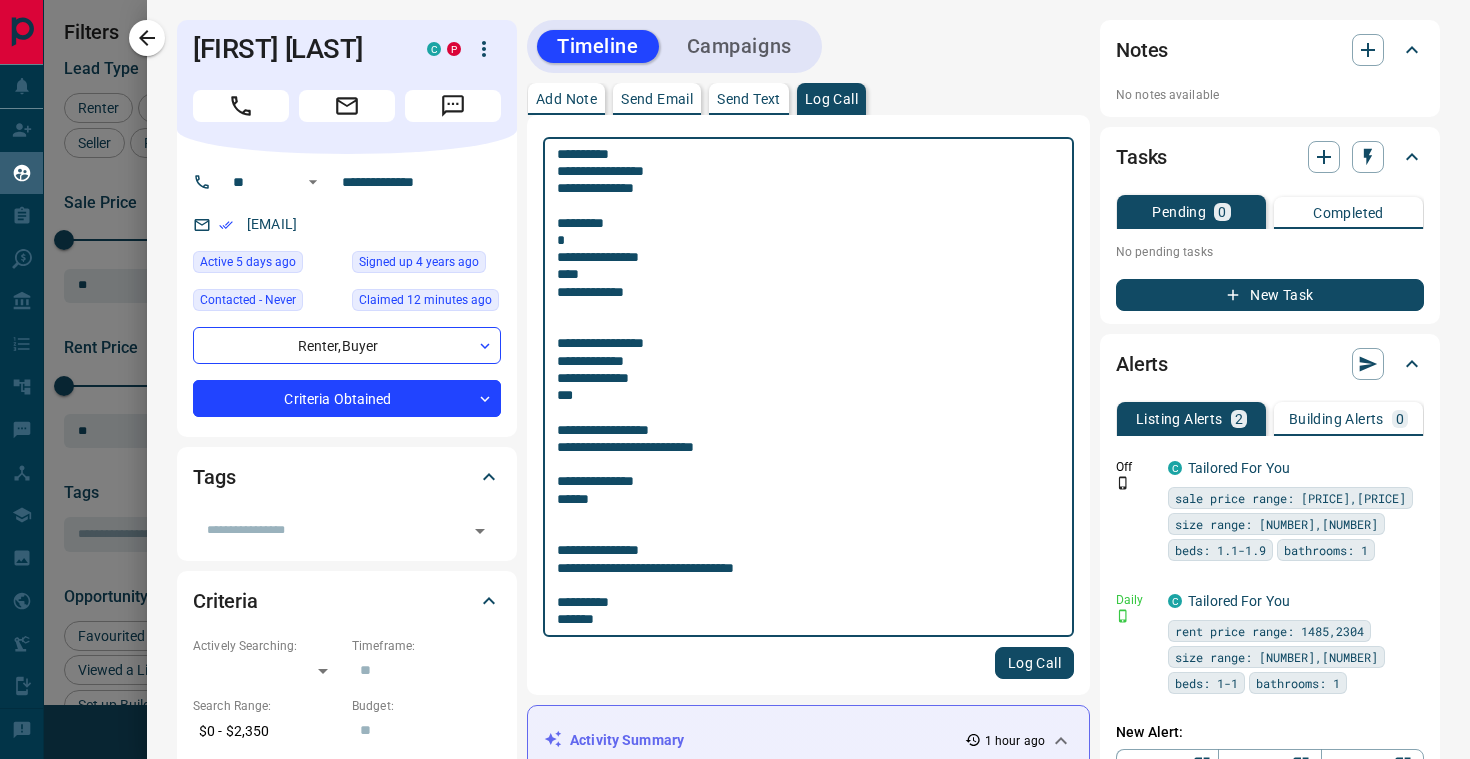 type on "**********" 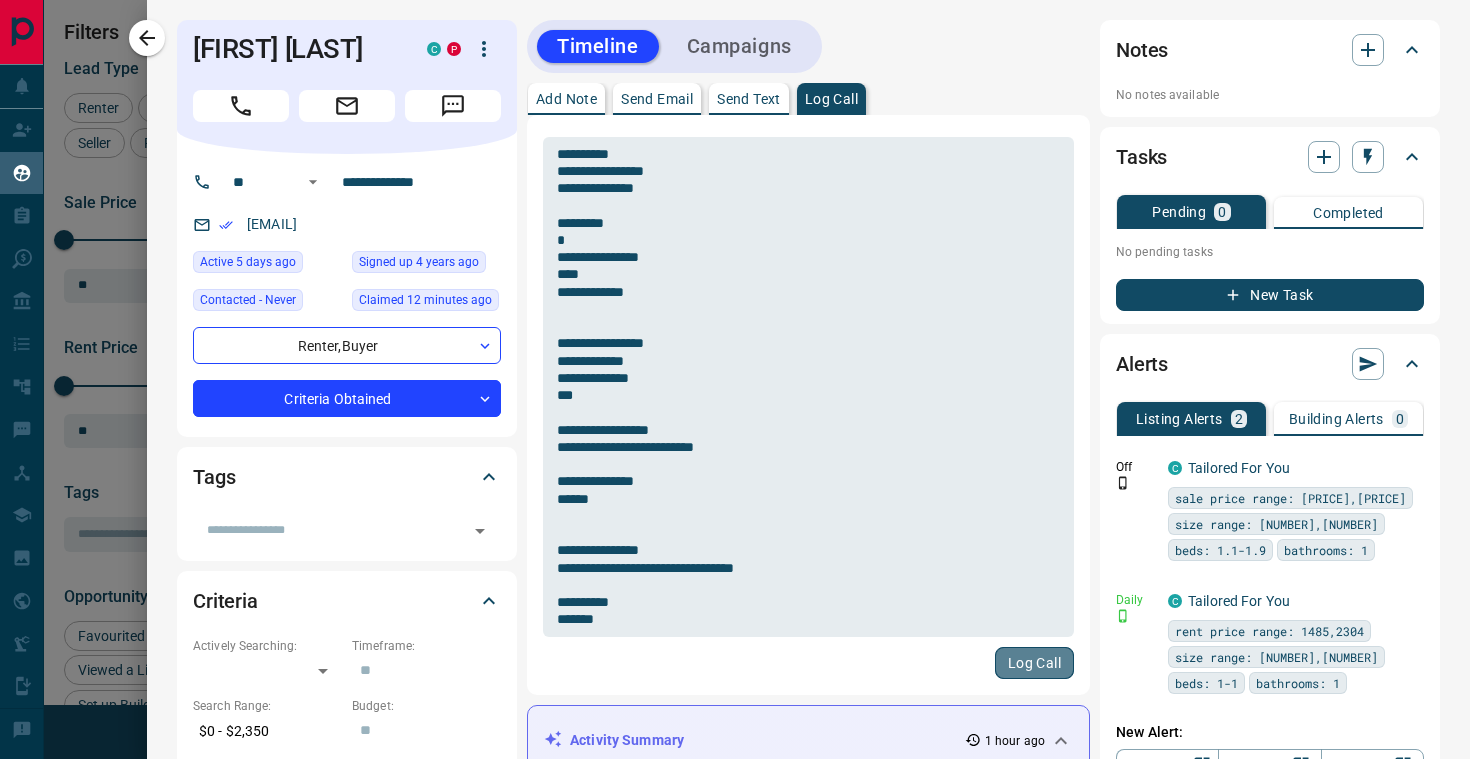 click on "Log Call" at bounding box center (1034, 663) 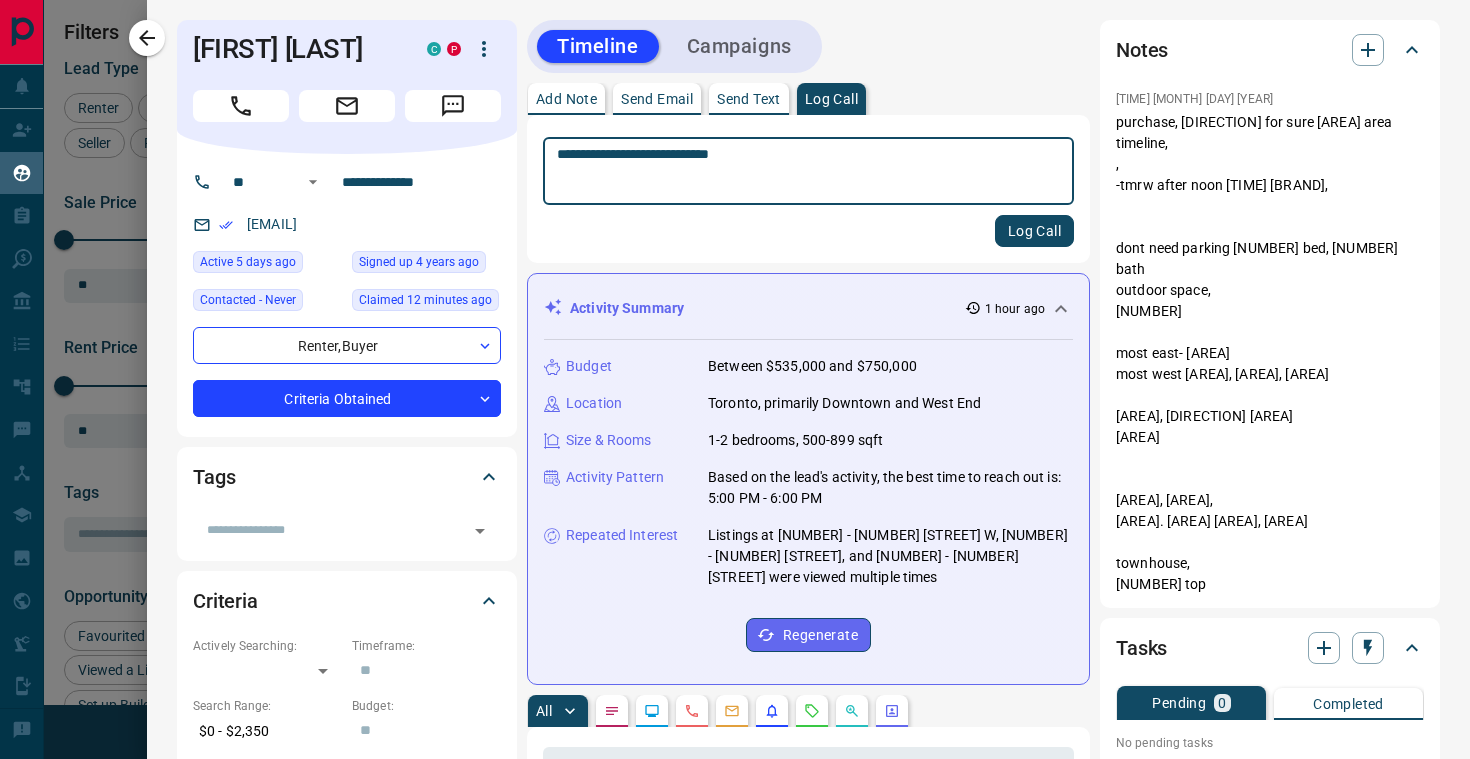 type on "**********" 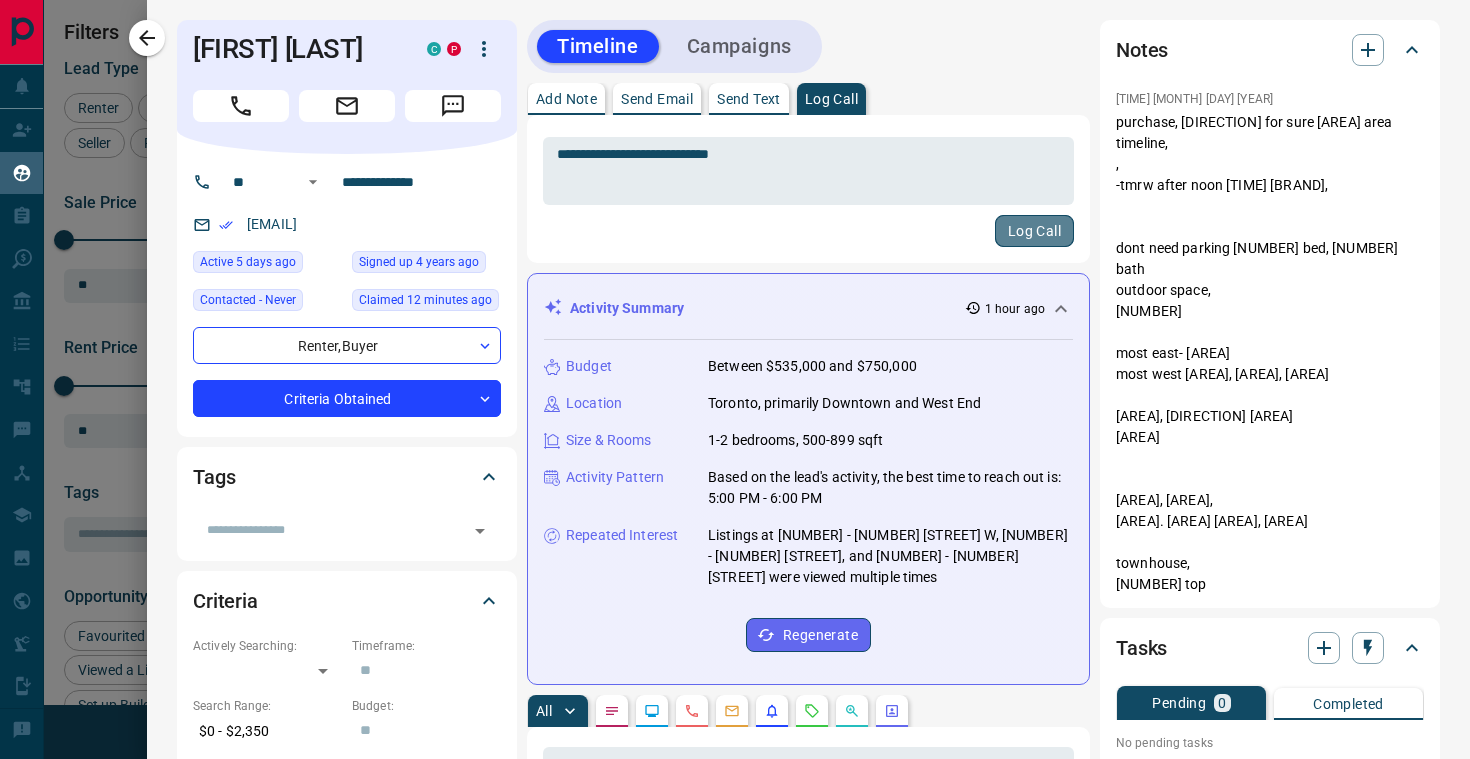 click on "Log Call" at bounding box center [1034, 231] 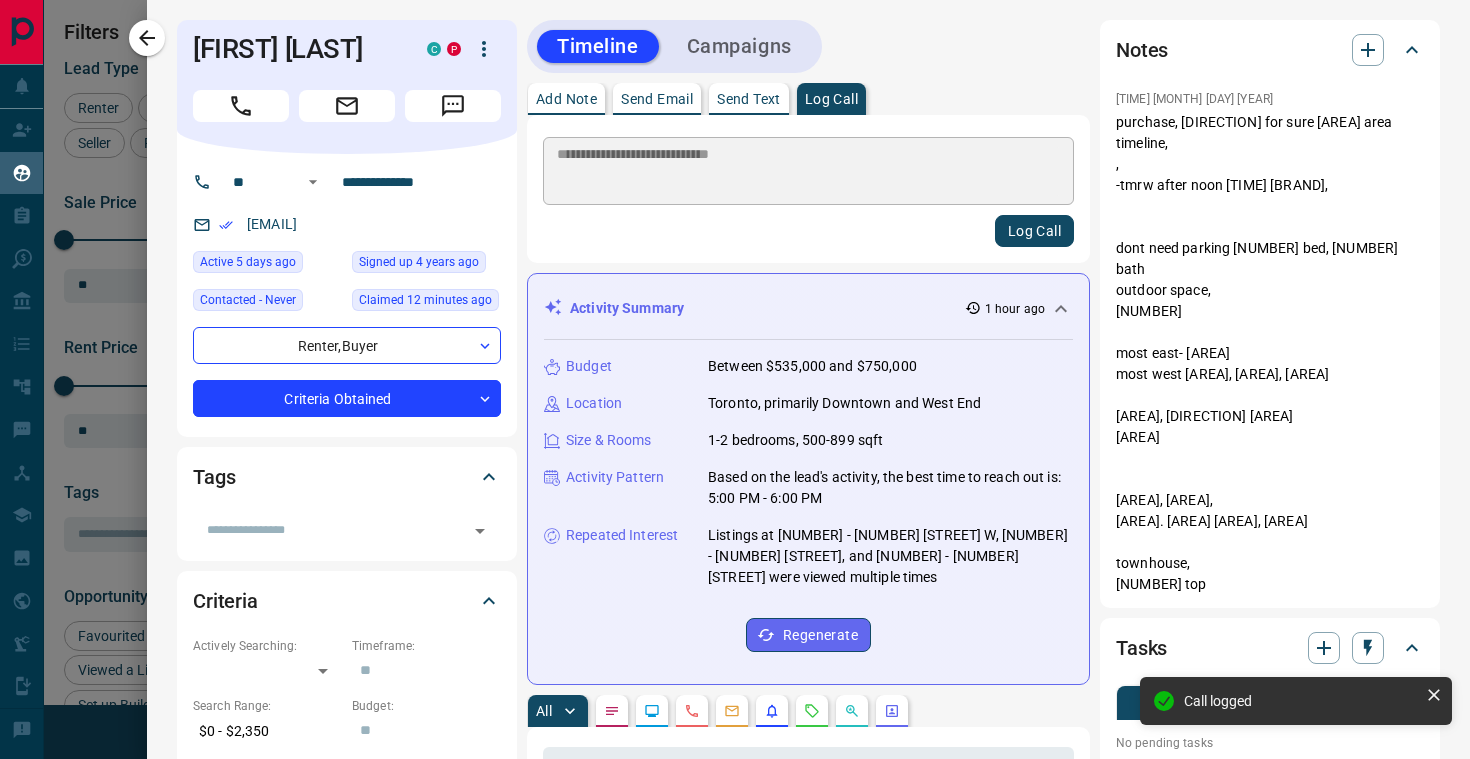 type 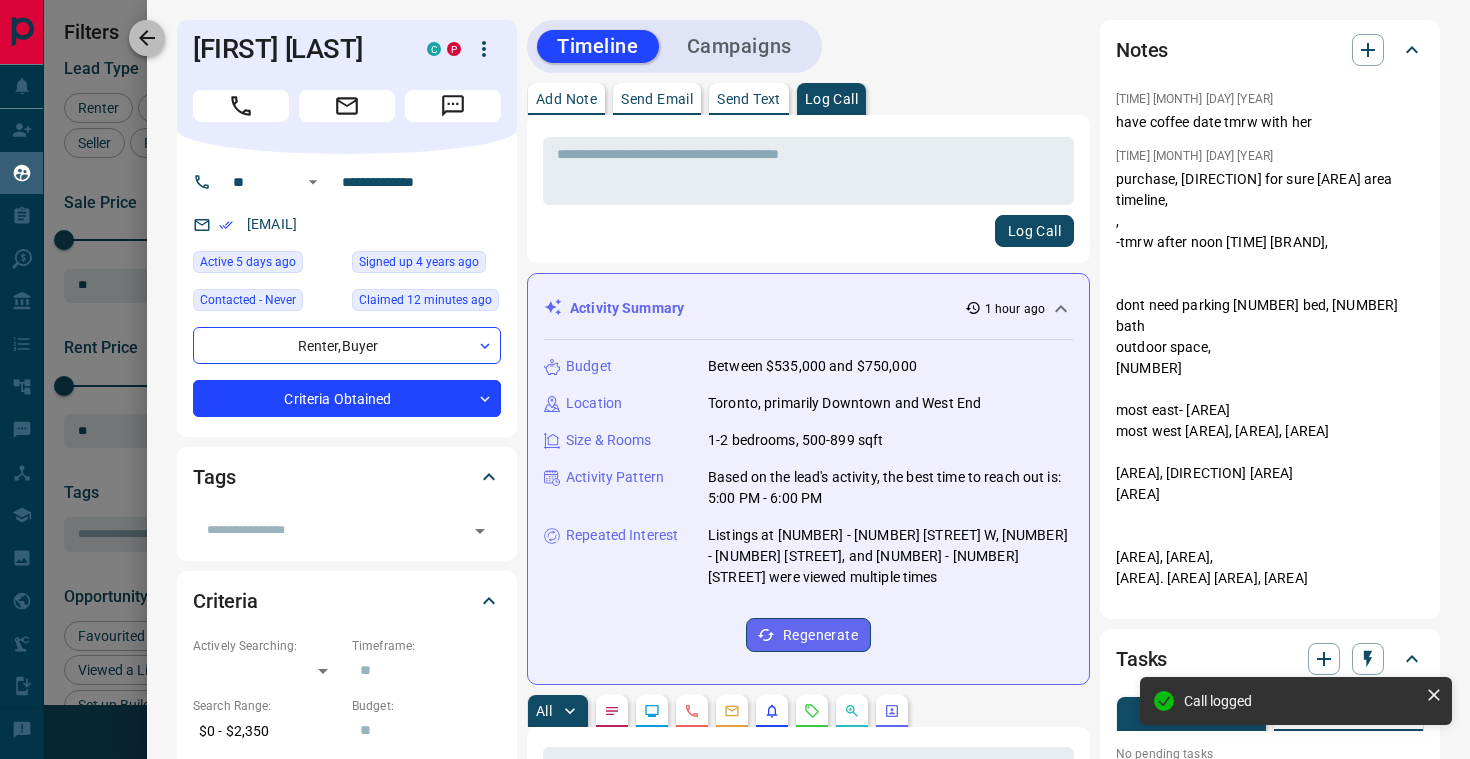 click 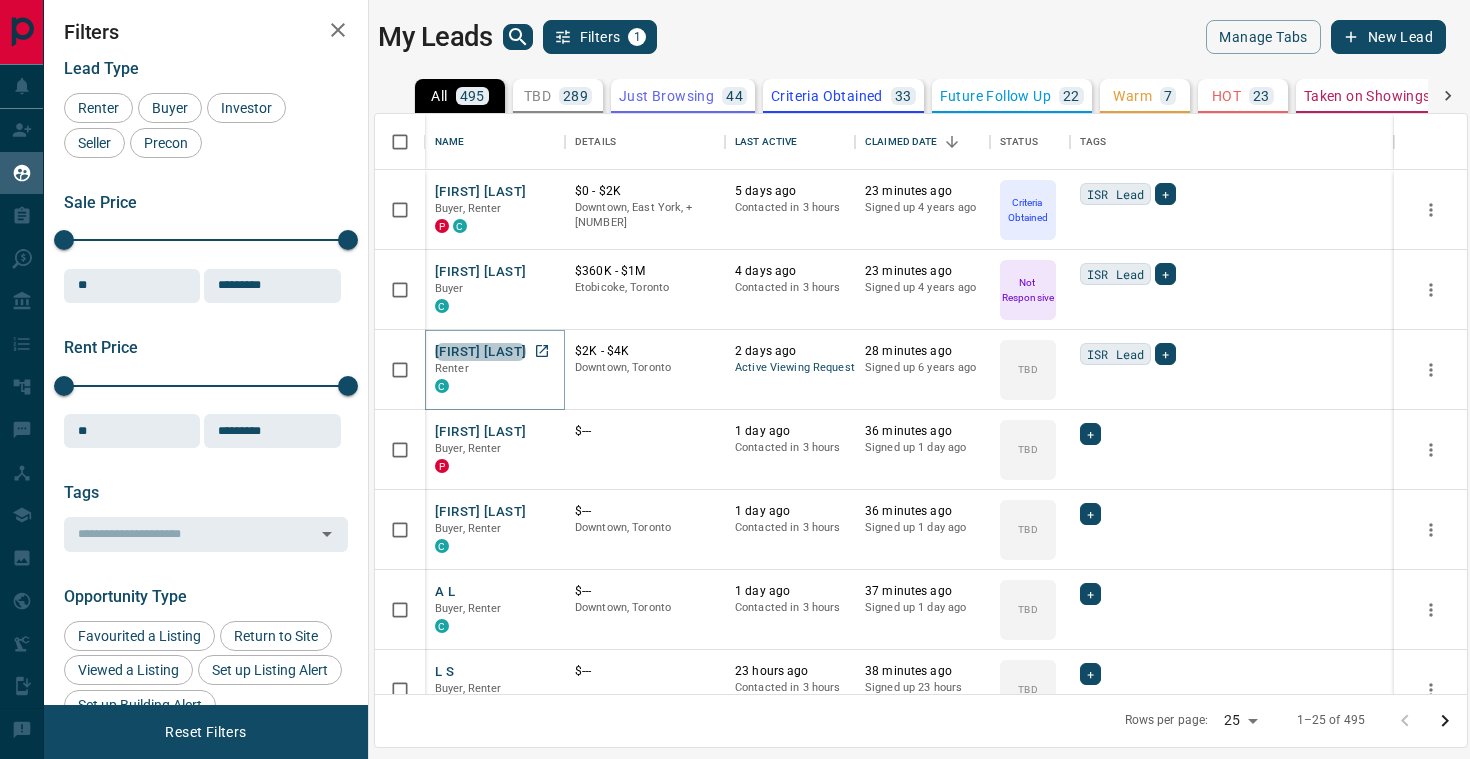 click on "[FIRST] [LAST]" at bounding box center (480, 352) 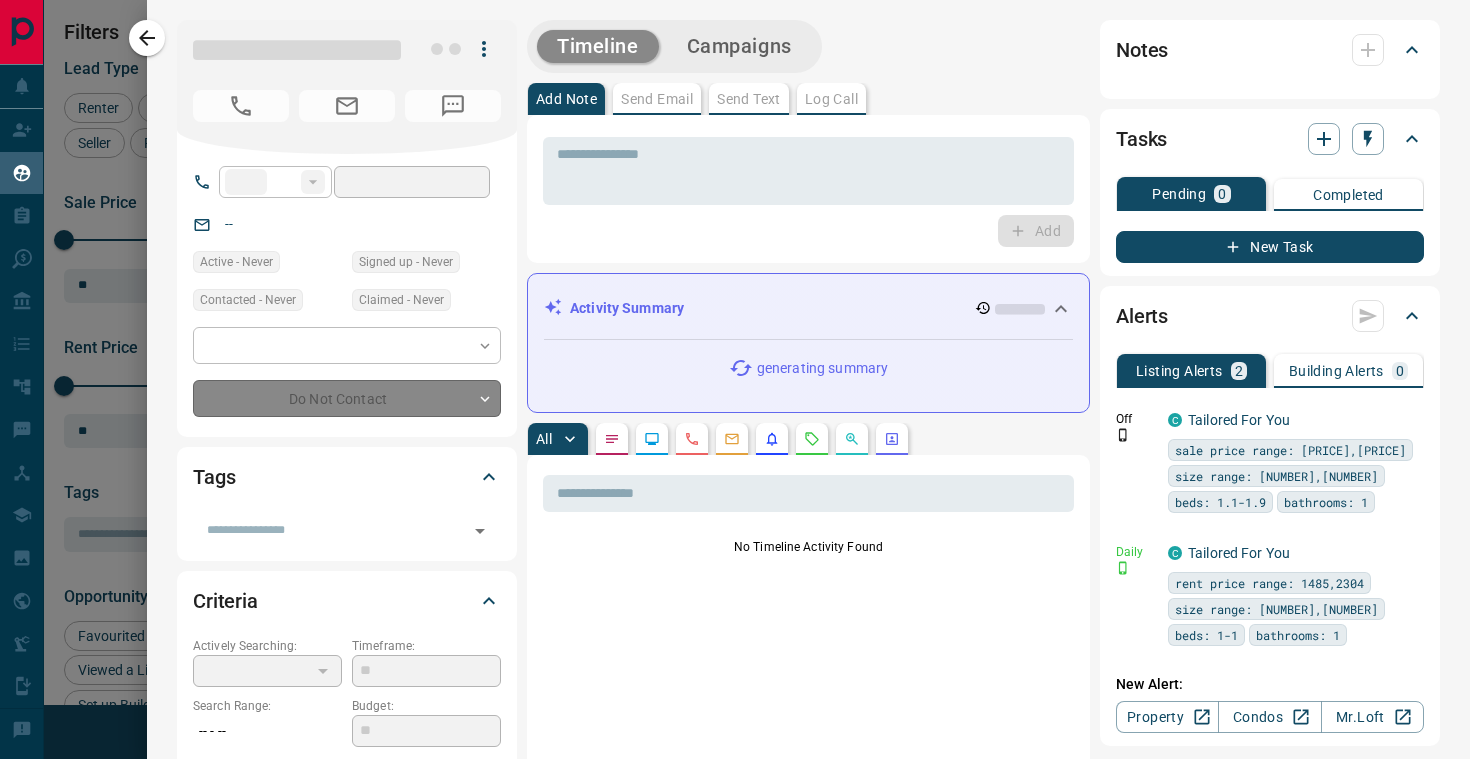 type on "**" 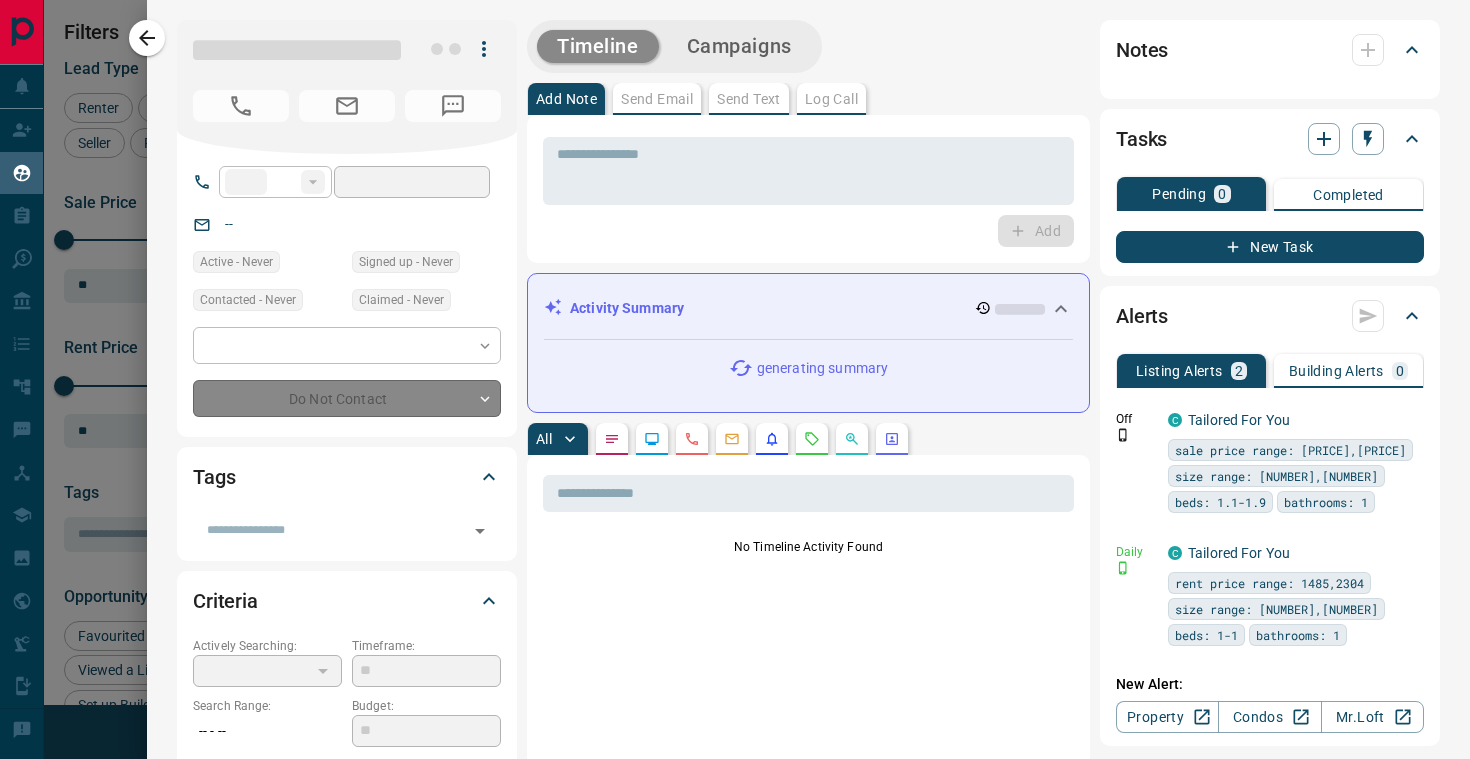 type on "**********" 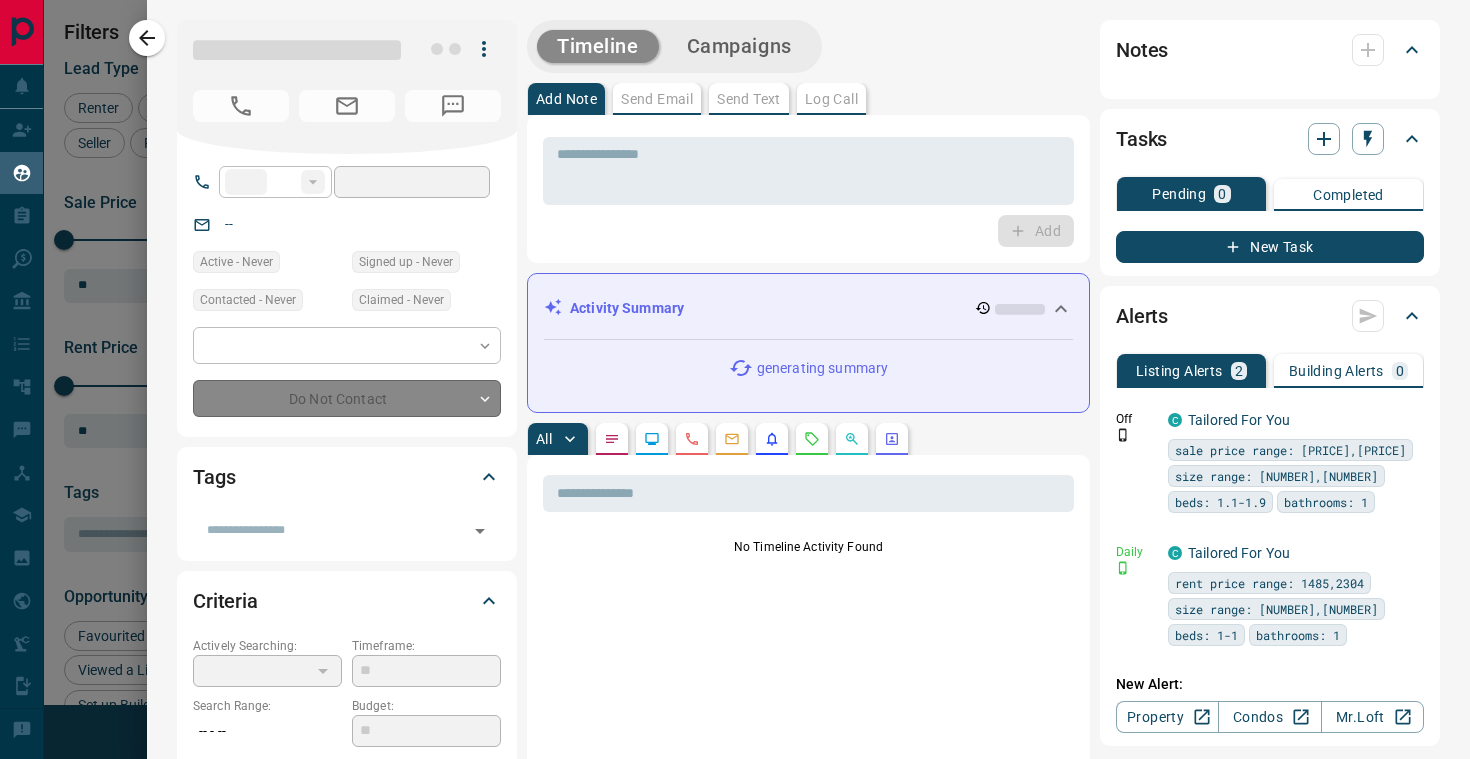 type on "**********" 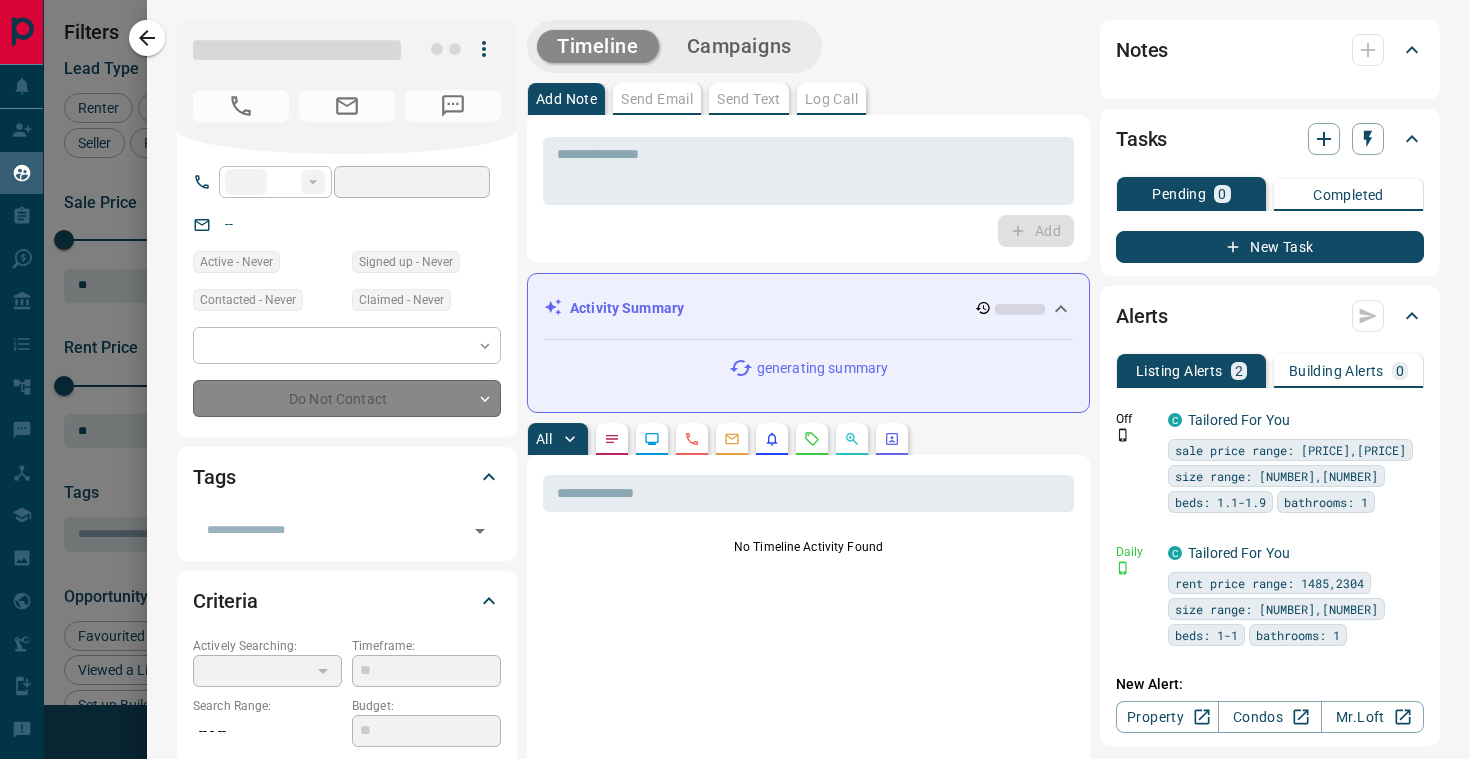 type on "**********" 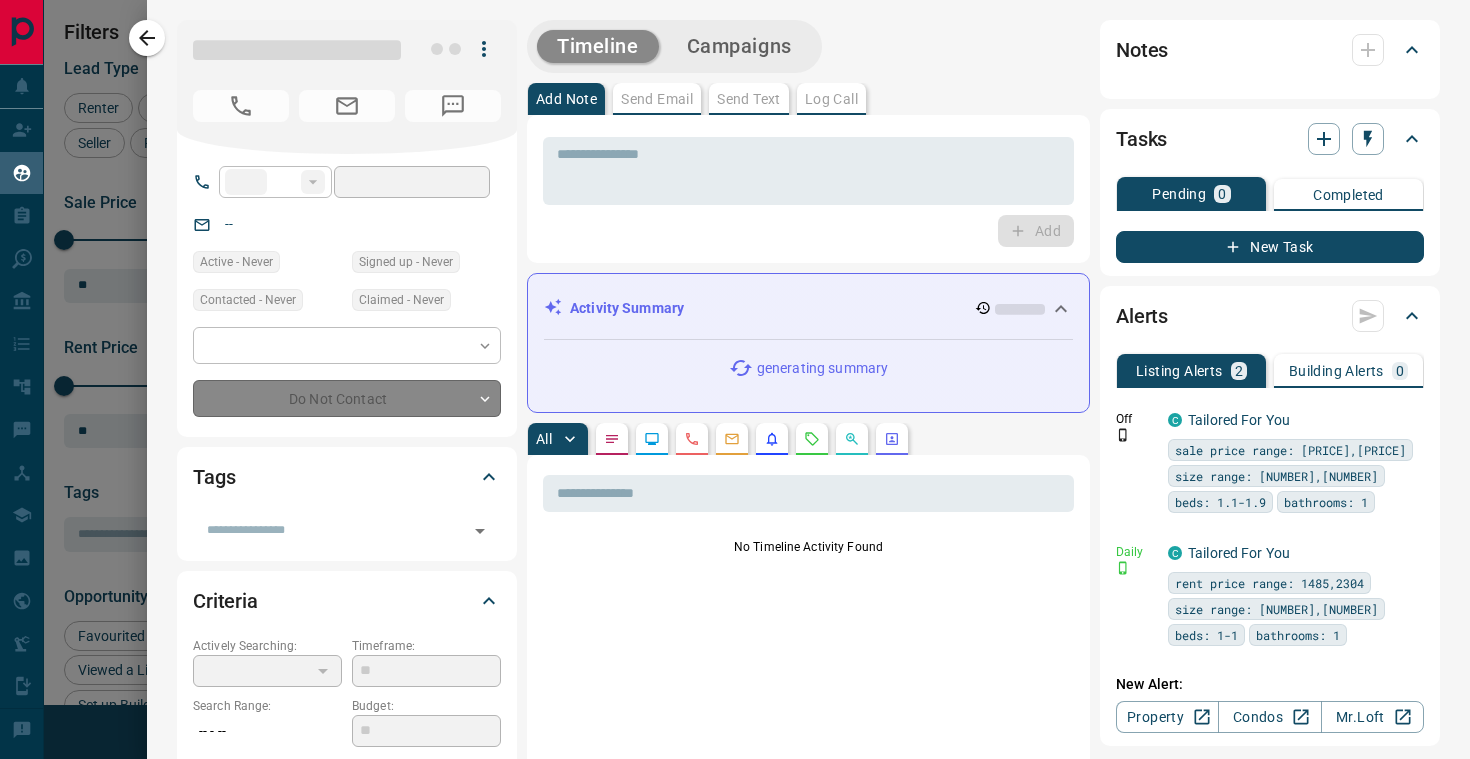 type on "*******" 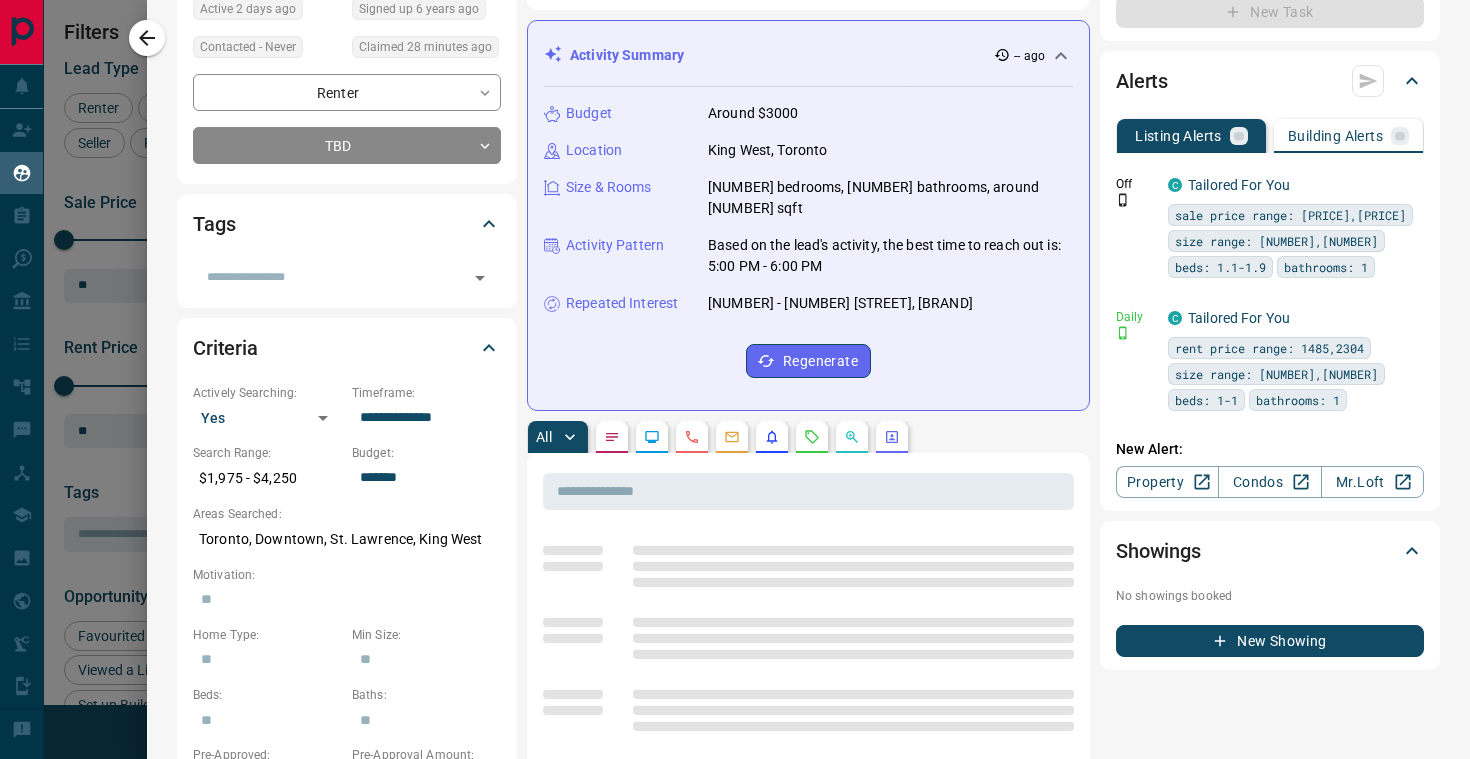 scroll, scrollTop: 660, scrollLeft: 0, axis: vertical 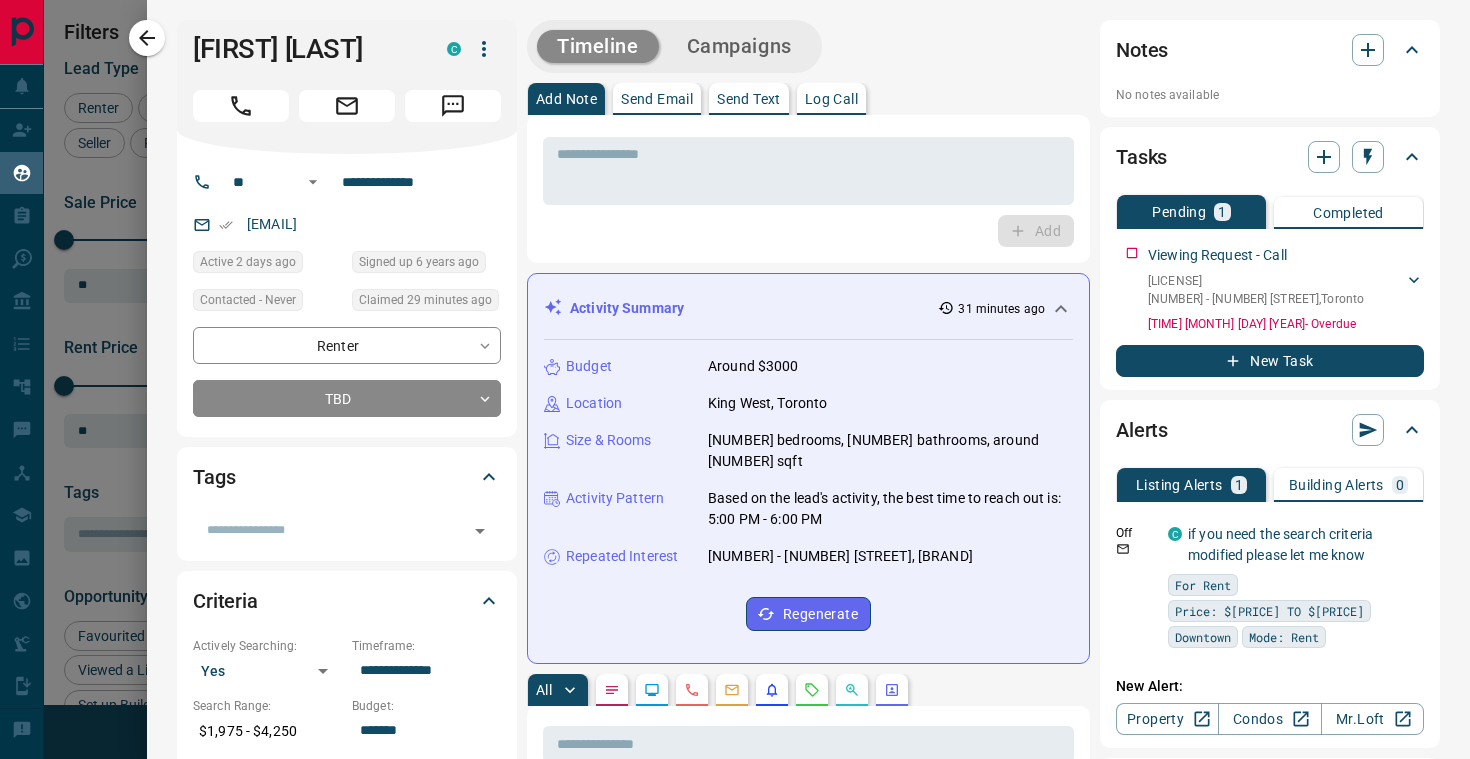 click on "Log Call" at bounding box center (831, 99) 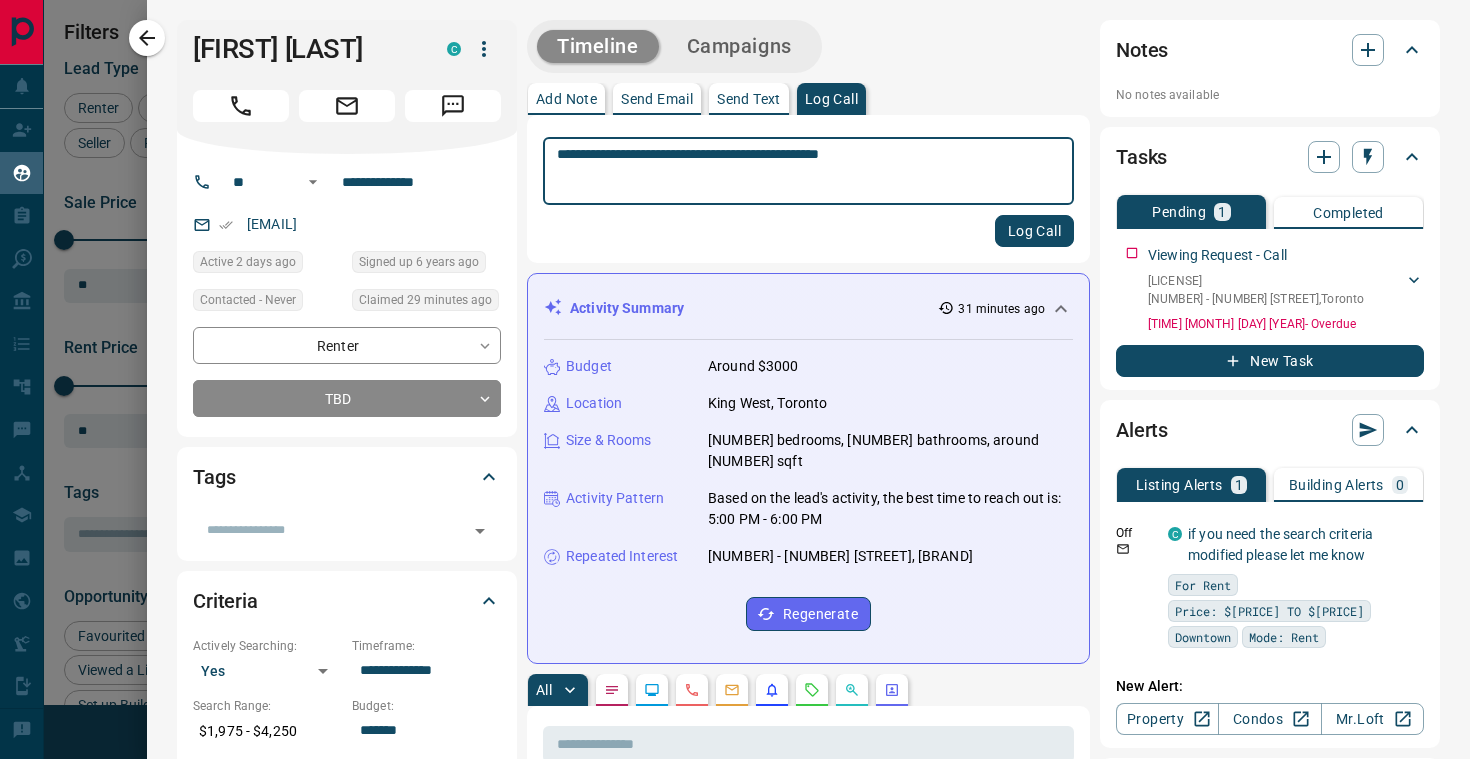 type on "**********" 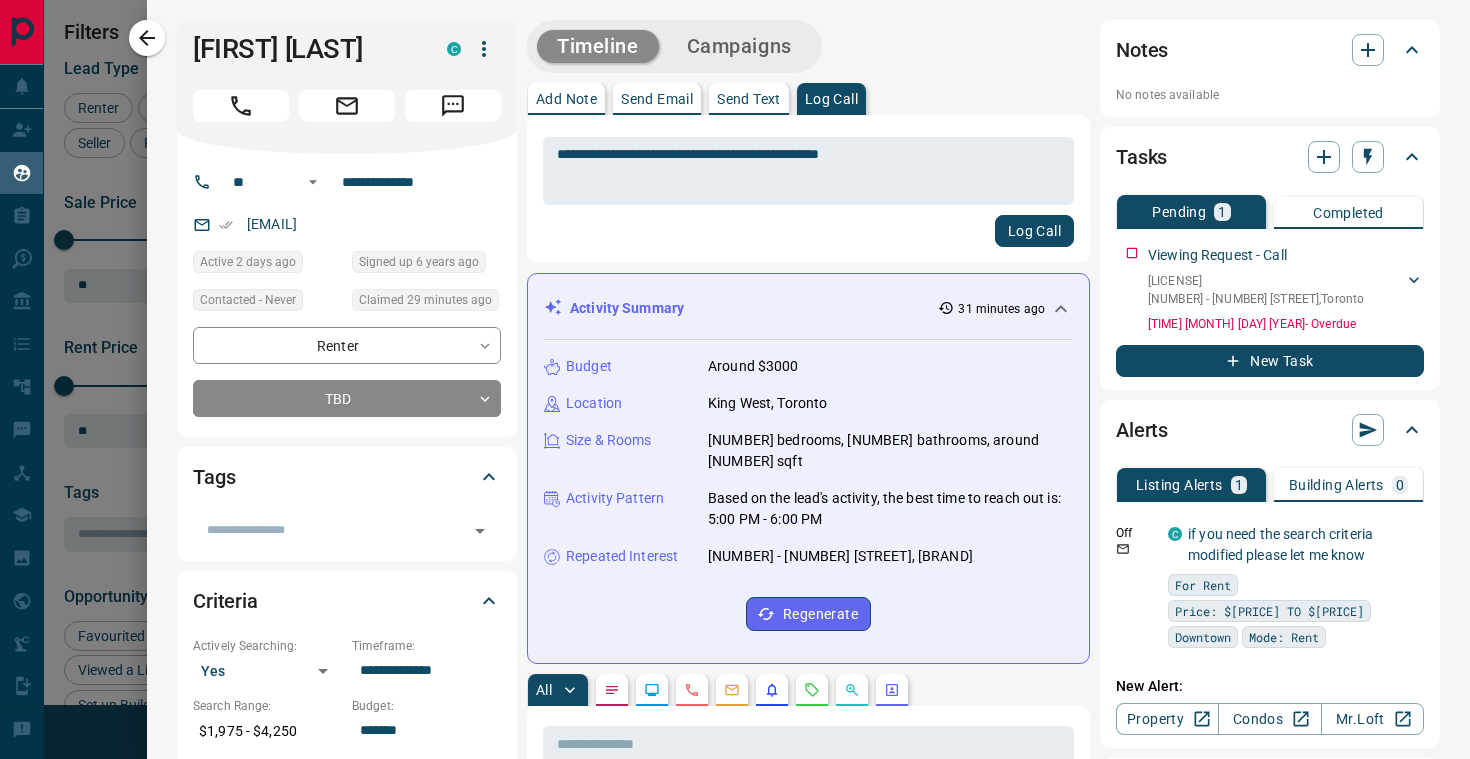 click on "Log Call" at bounding box center (1034, 231) 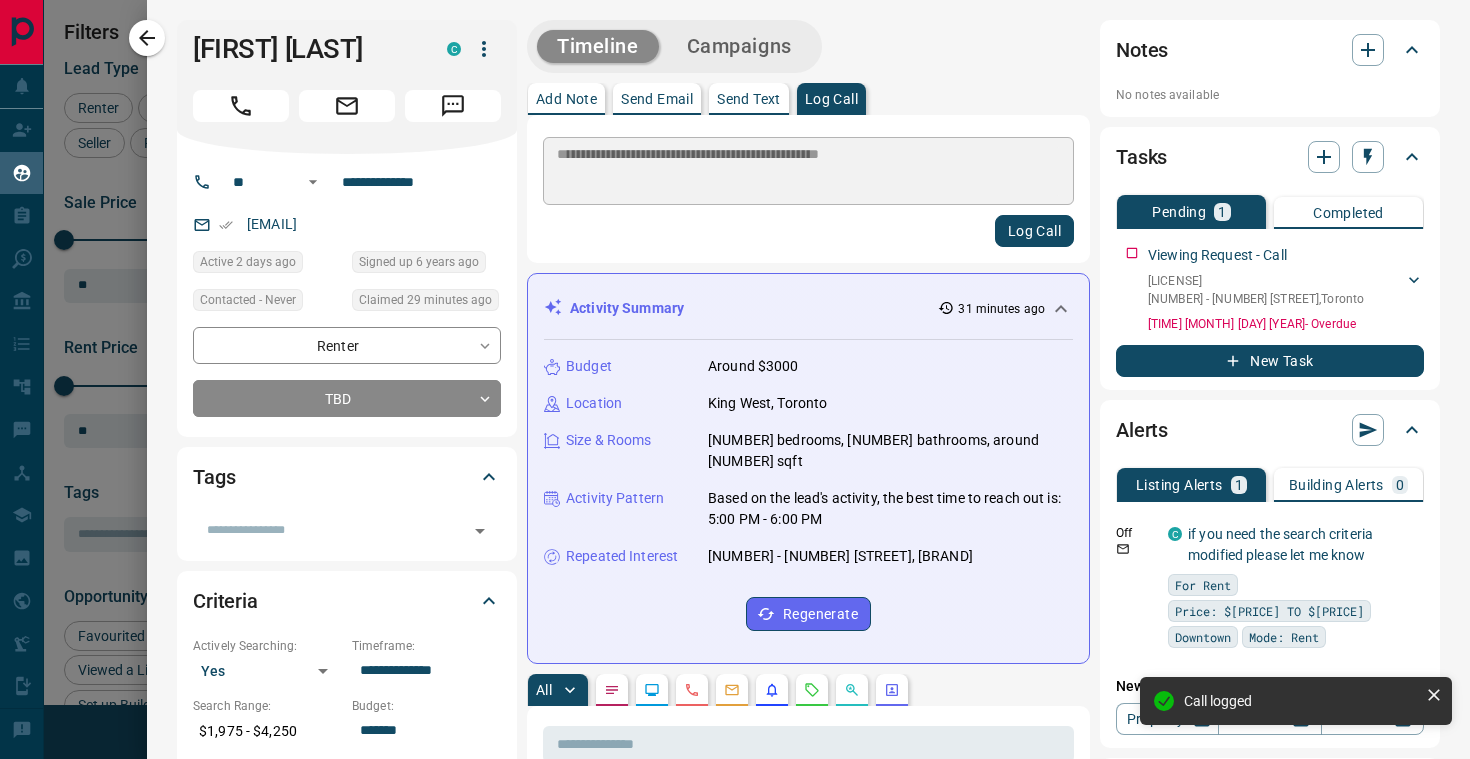 type 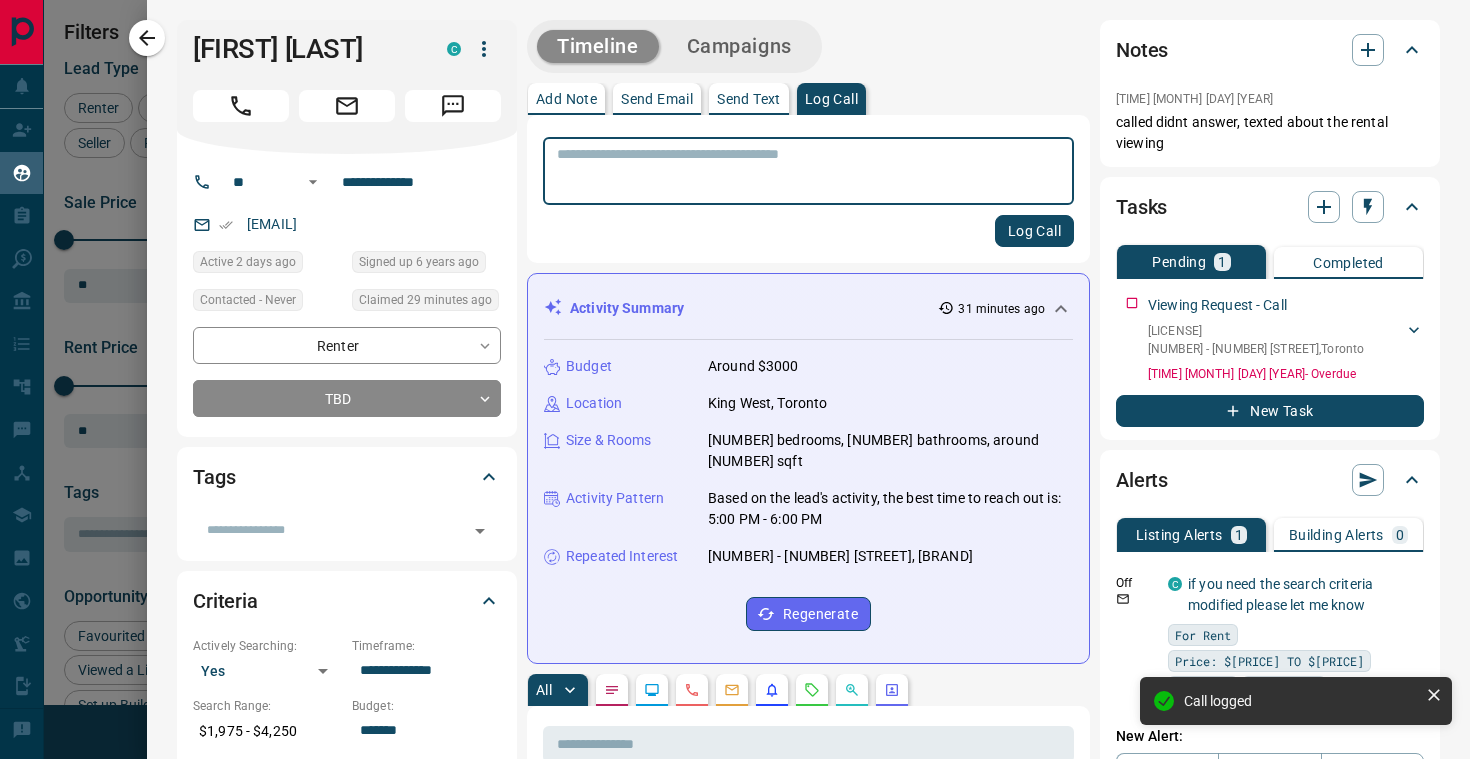 click on "**********" at bounding box center (808, 1224) 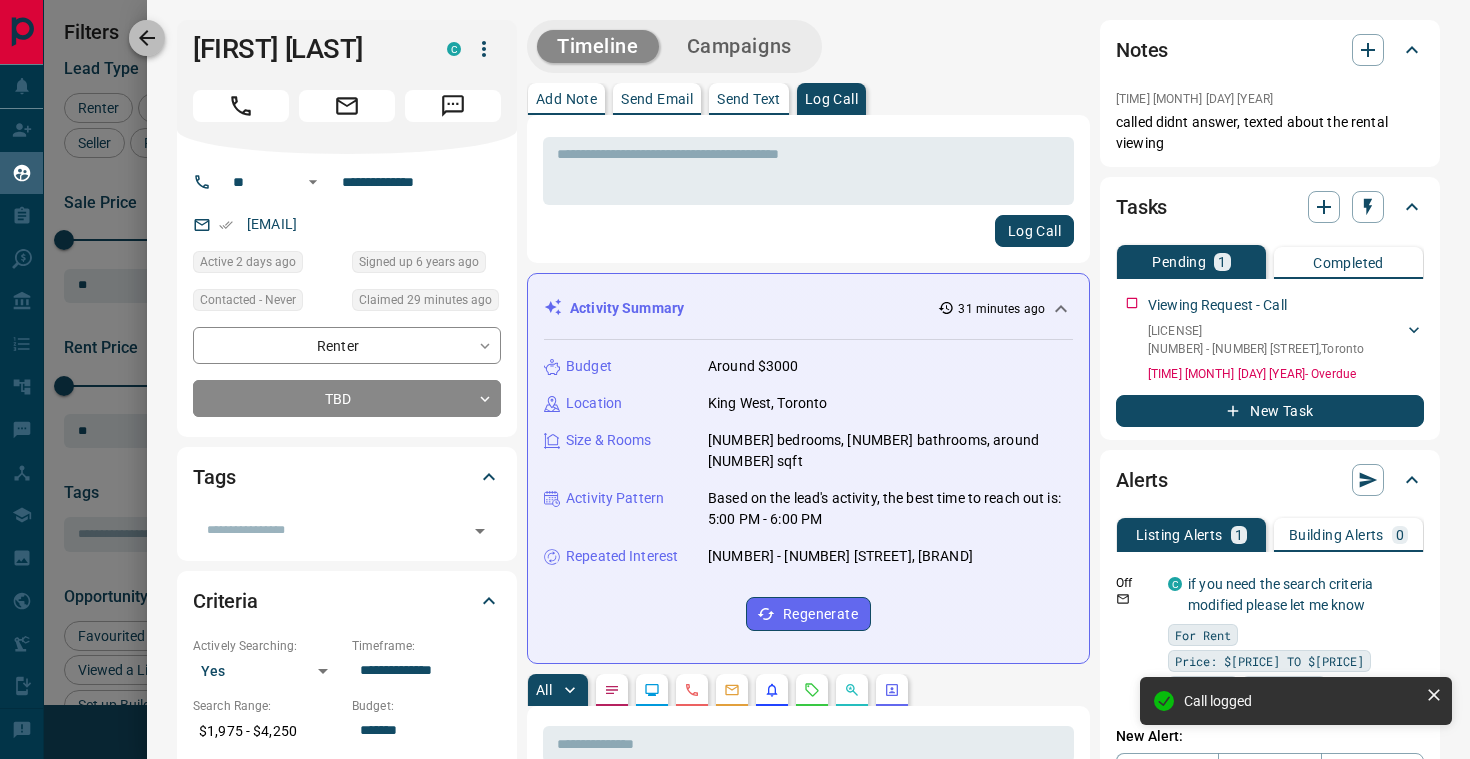 click 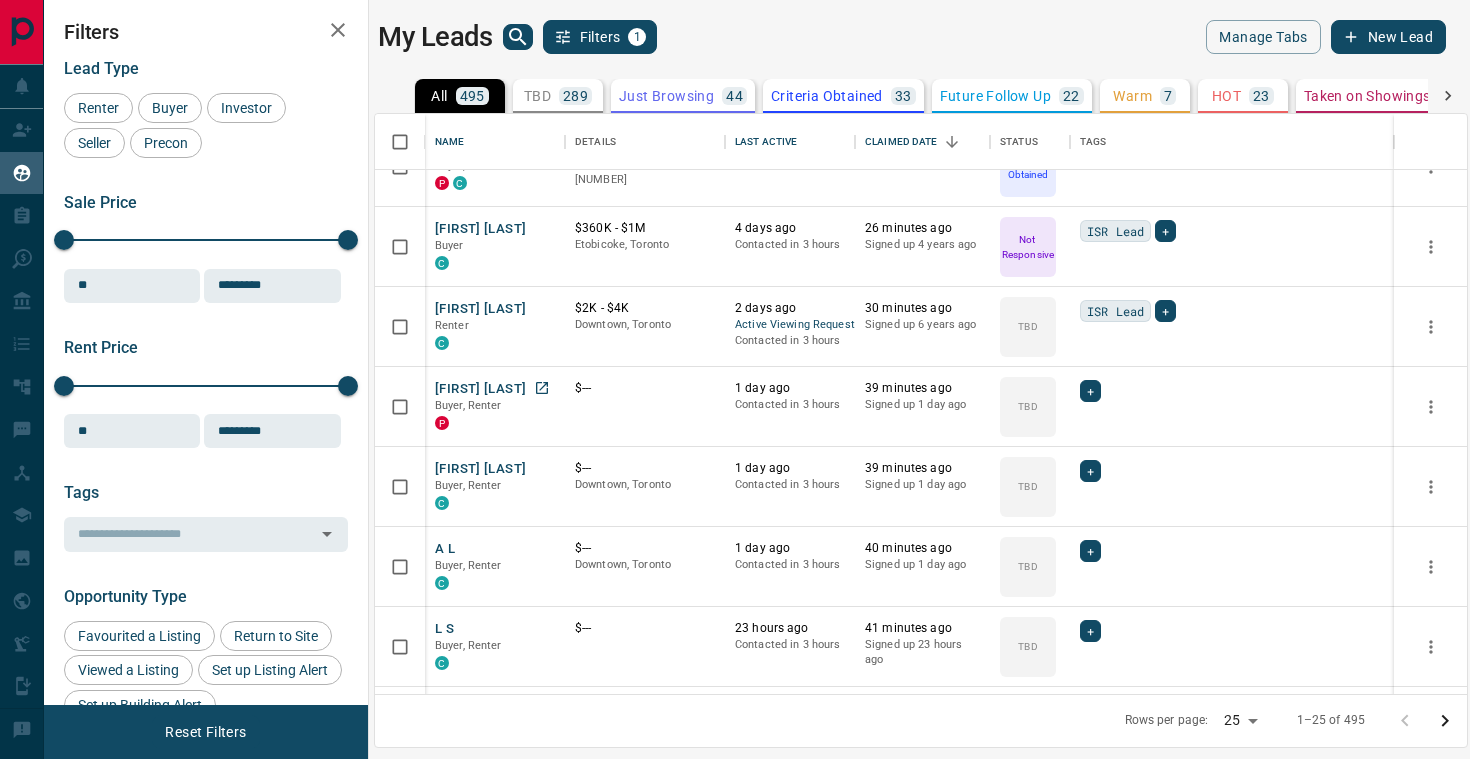 scroll, scrollTop: 45, scrollLeft: 0, axis: vertical 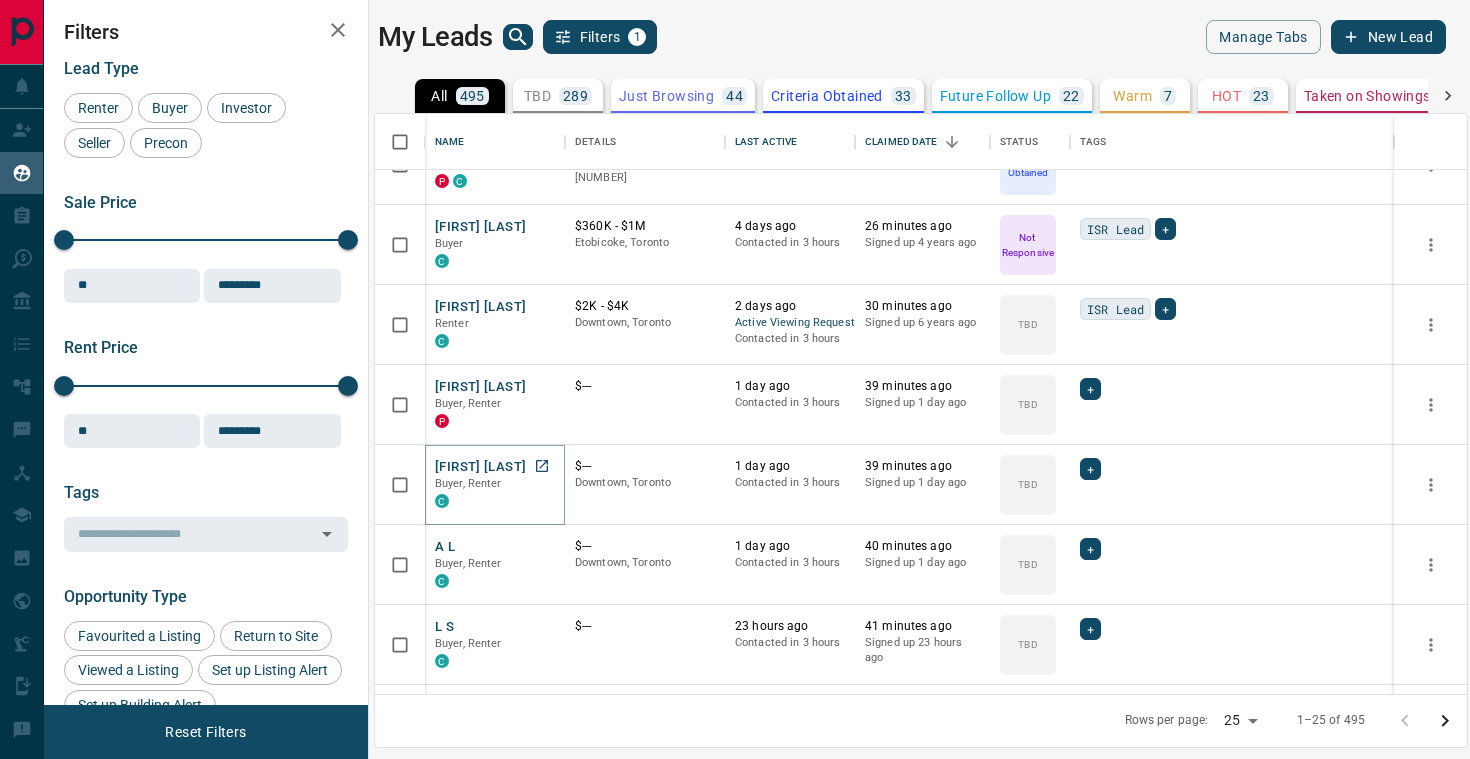click on "[FIRST] [LAST]" at bounding box center [480, 467] 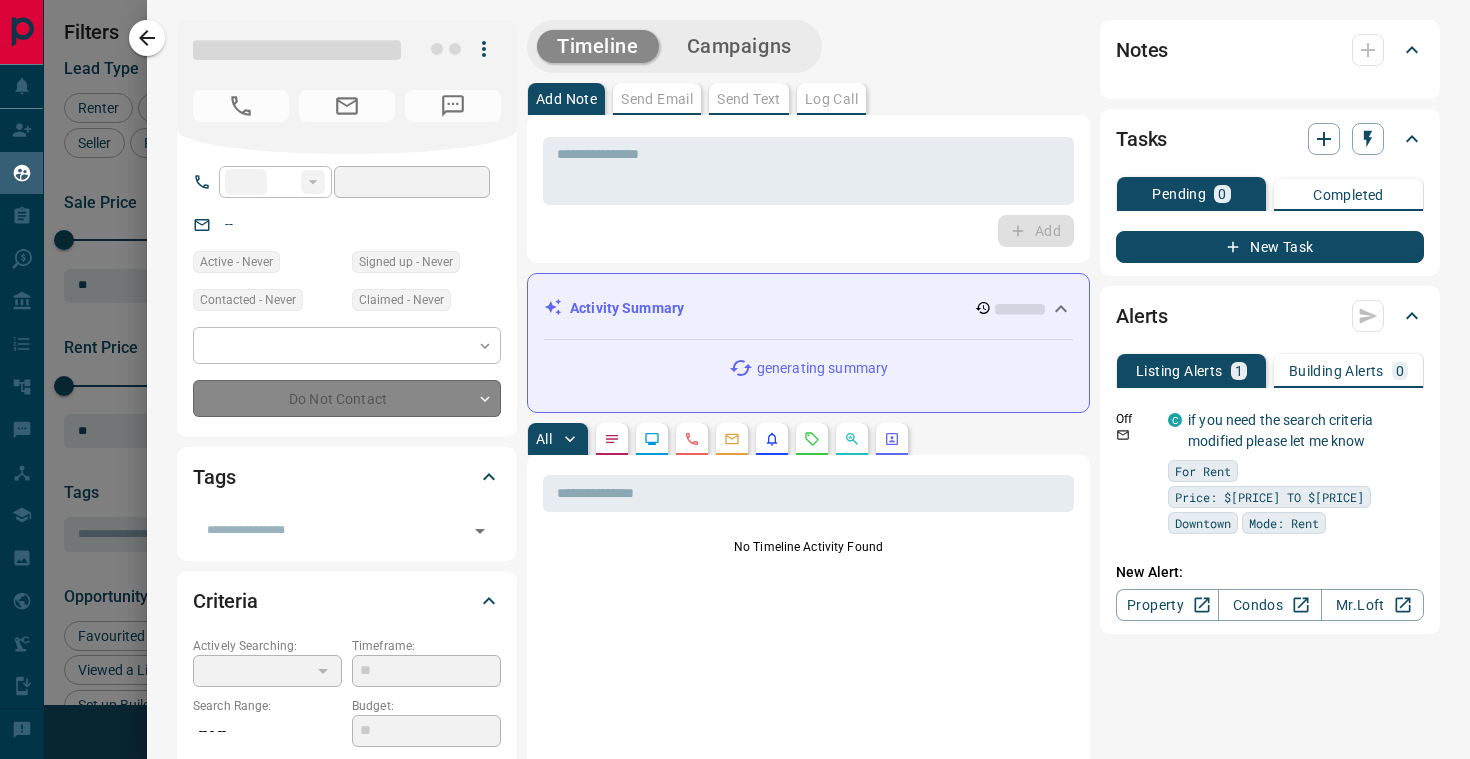 type on "**" 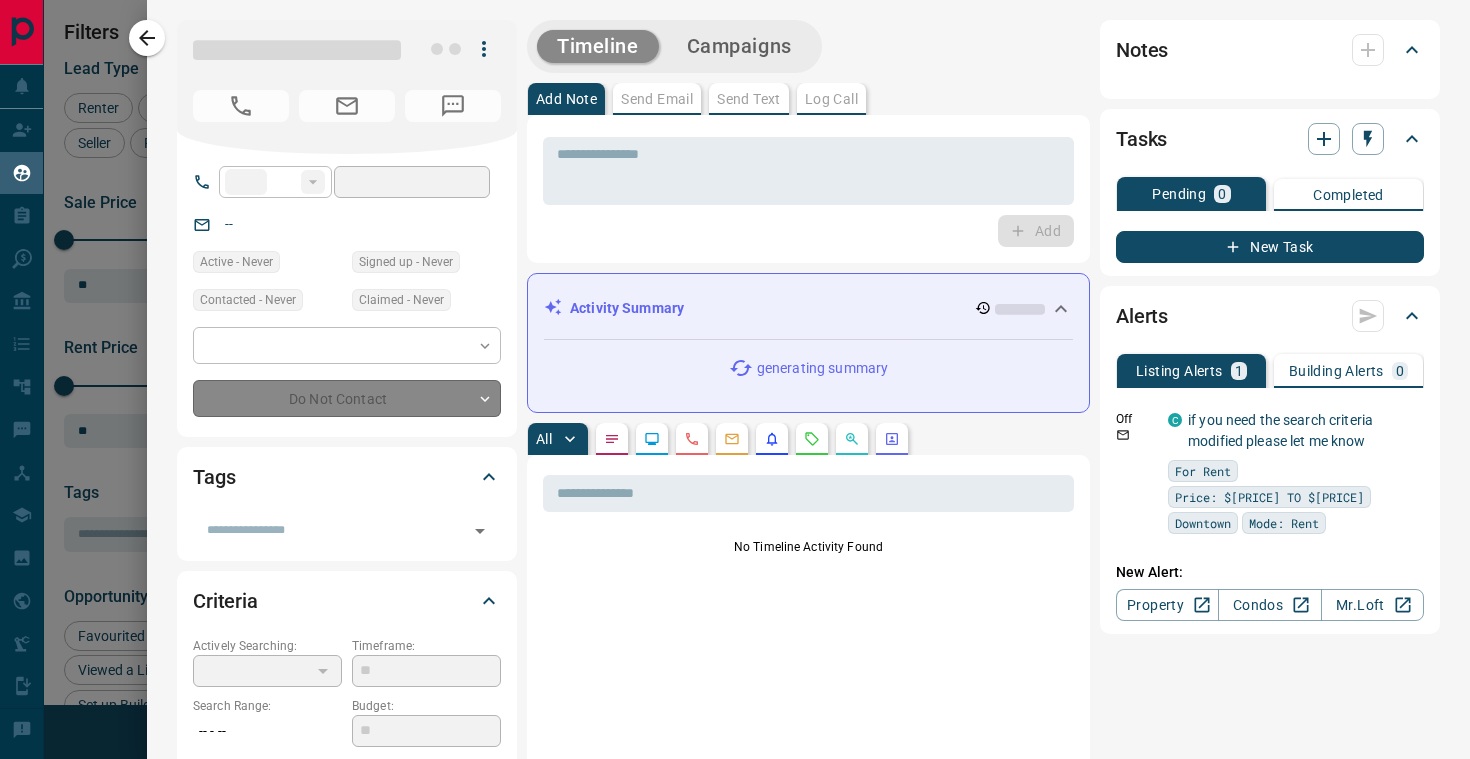 type on "**********" 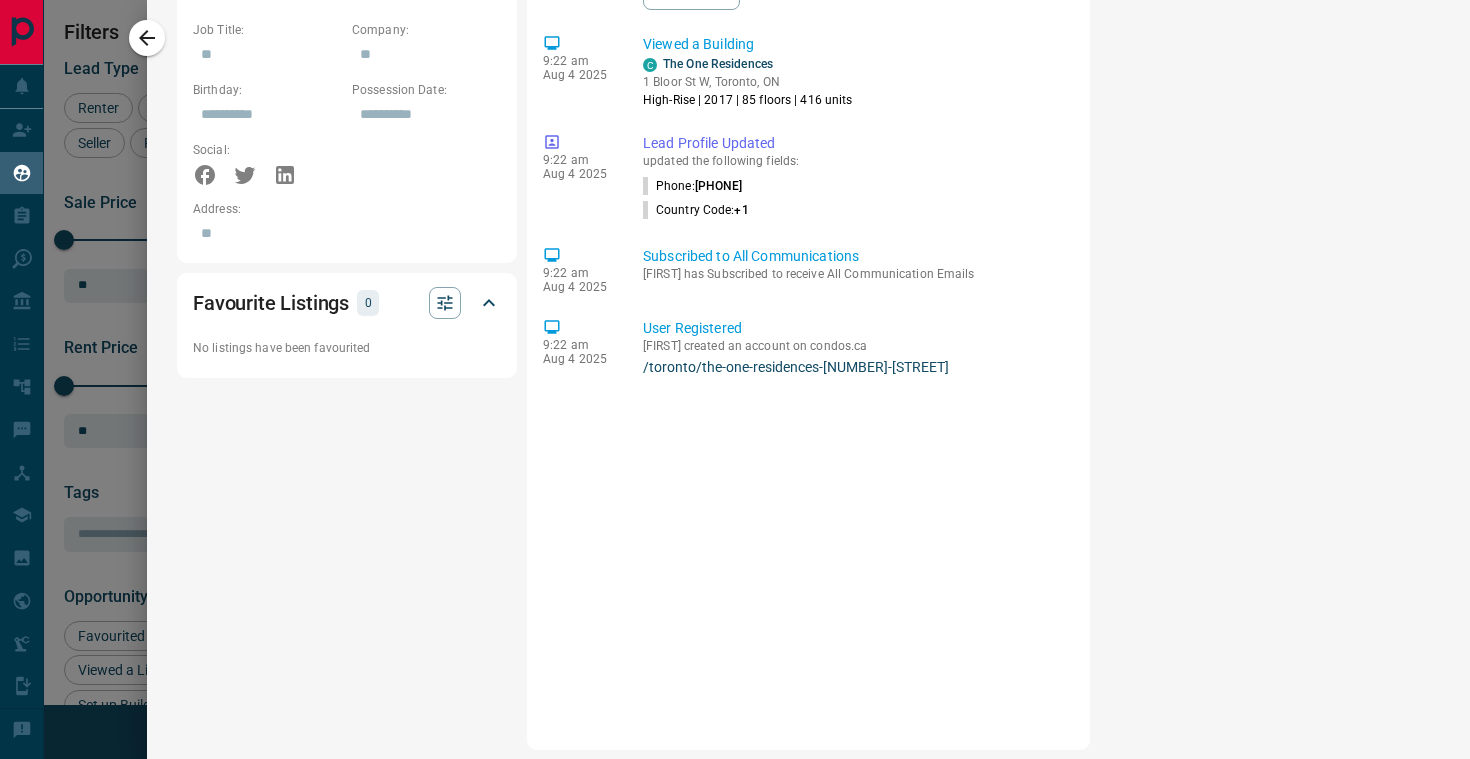 scroll, scrollTop: 0, scrollLeft: 0, axis: both 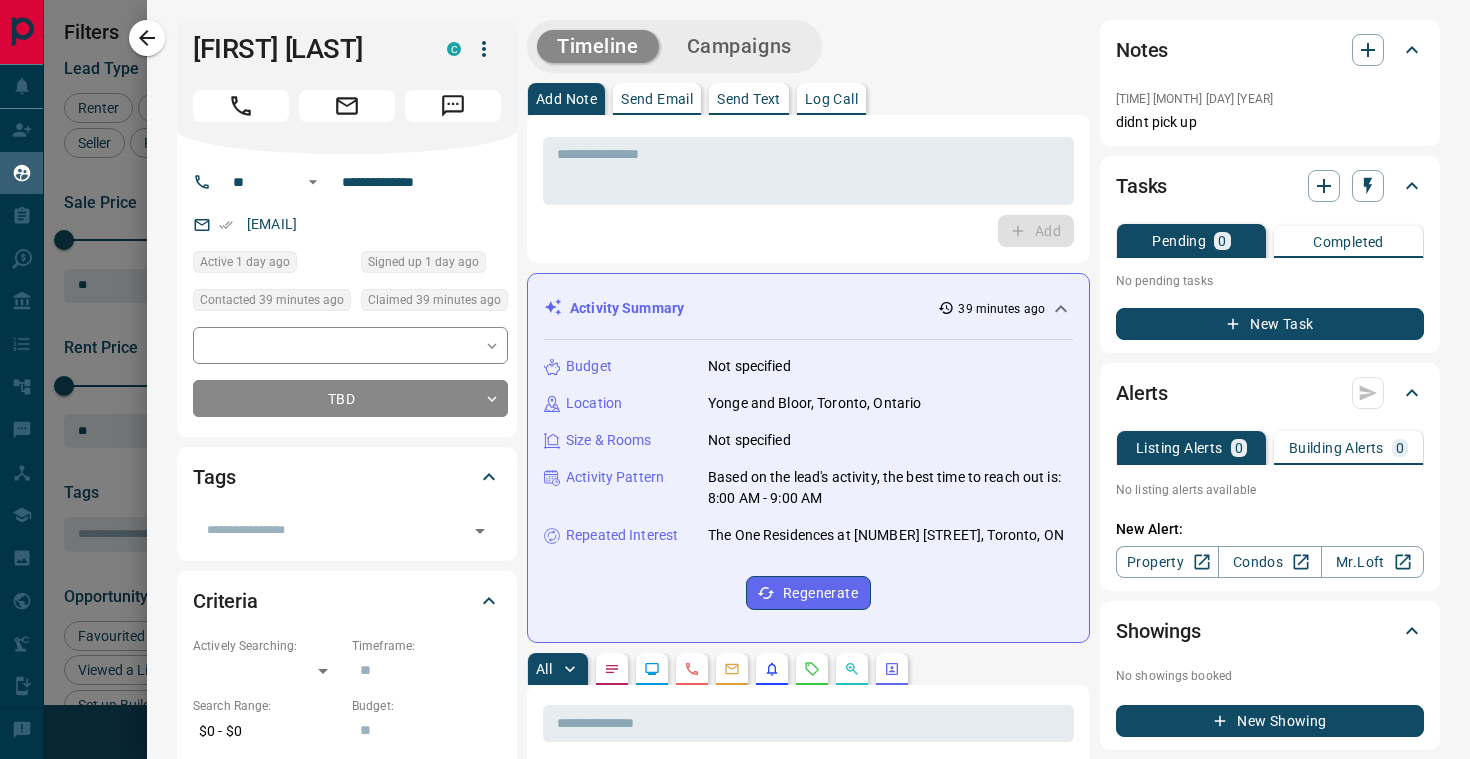 click on "[CURRENCY] - [CURRENCY] Budget: [CURRENCY] Areas Searched: [CITY], [CITY], [CITY], [CITY] Motivation: Home Type: Min Size: Beds: Baths: Pre-Approved: Pre-Approval Amount: Credit Score: Lawyer: Mortgage Agent: Personal Information Job Title: Company: Birthday: [DATE] Possession Date: Social: Address: Favourite Listings 0 No listings have been favourited Timeline Campaigns Add Note Send Email Send Text Log Call * Add Activity Summary [TIME] Budget Not specified Location [CITY], [CITY], [CITY] Size & Rooms Not specified Activity Pattern Based on the lead's activity, the best time to reach out is: [TIME] Repeated Interest The One Residences at [NUMBER] [STREET], [CITY], [CITY] Regenerate All [TIME]" at bounding box center (808, 1014) 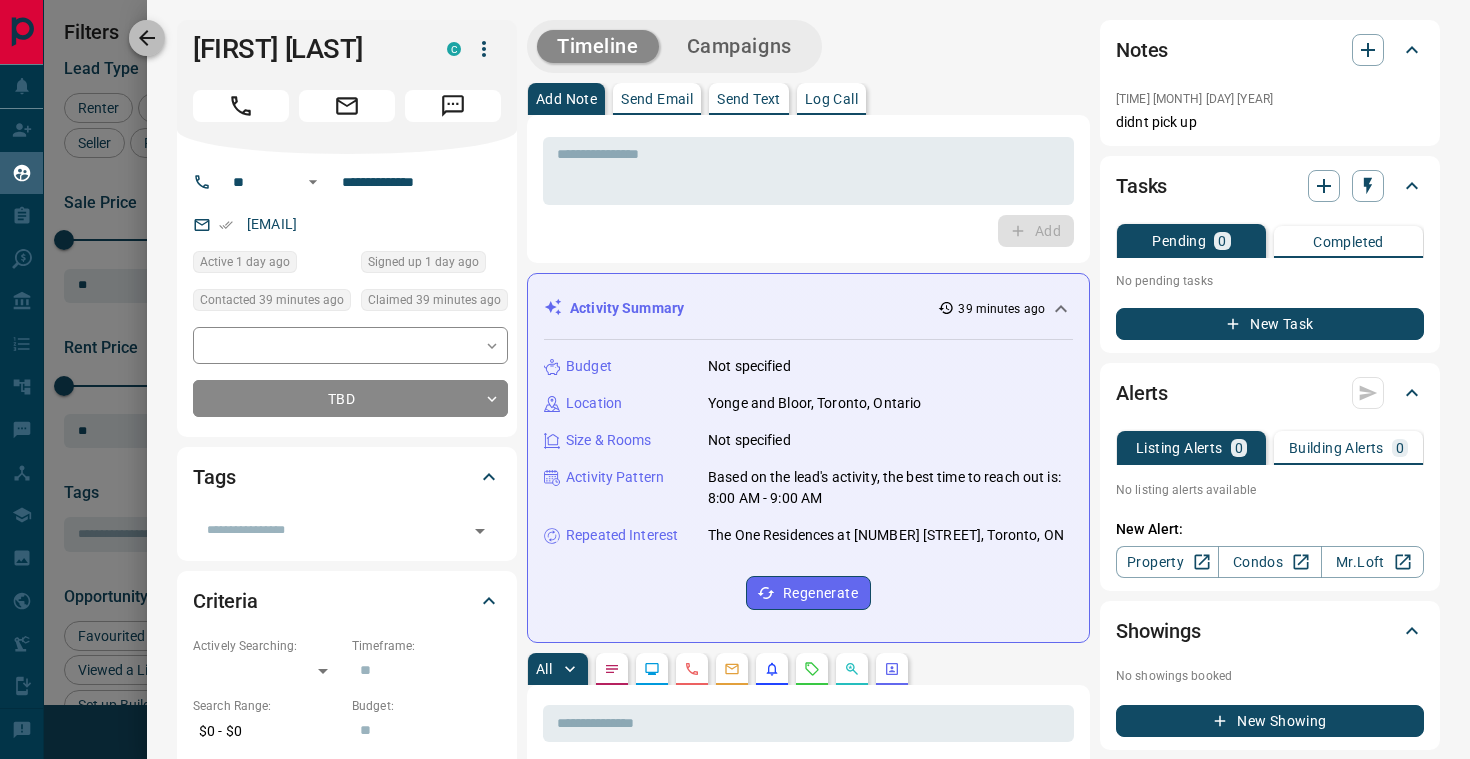 click 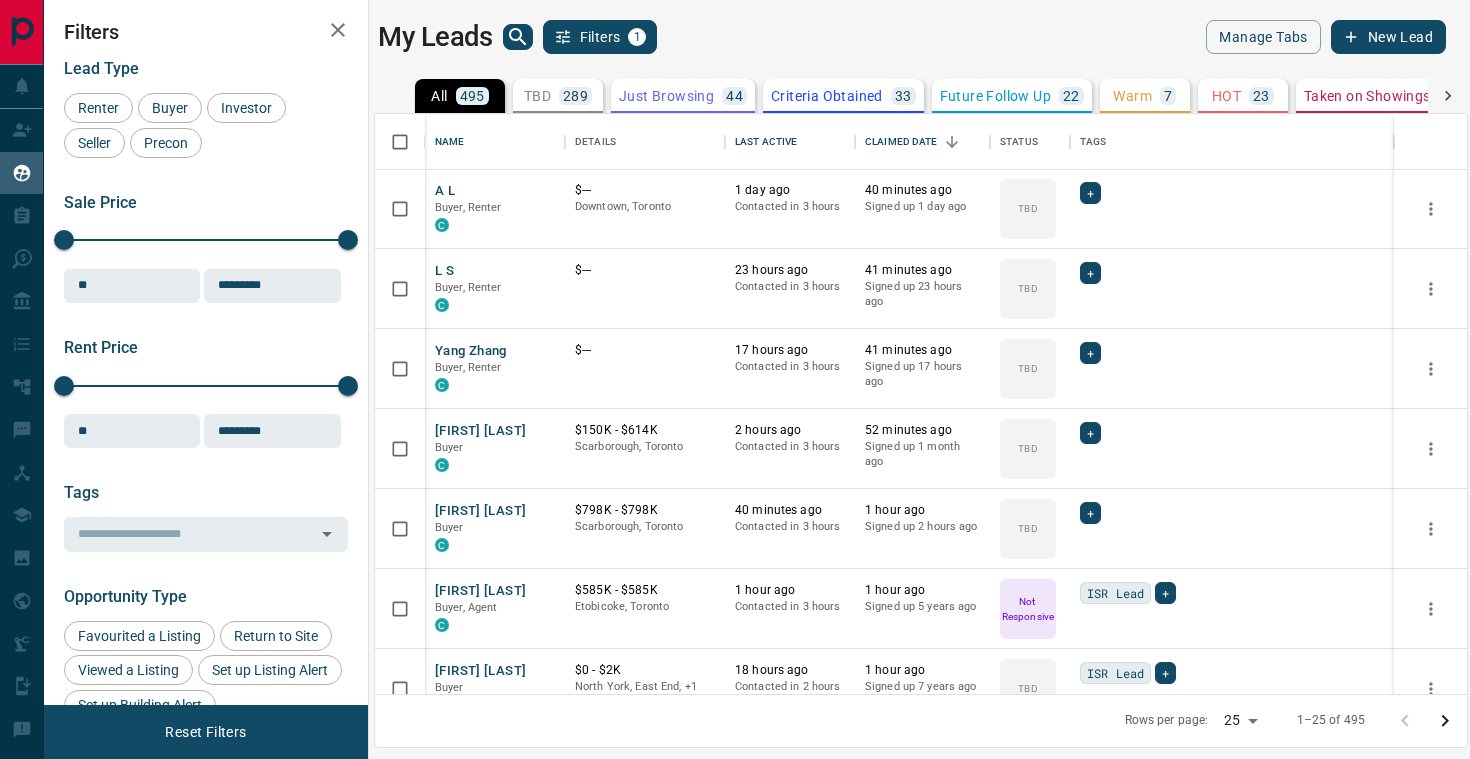 scroll, scrollTop: 481, scrollLeft: 0, axis: vertical 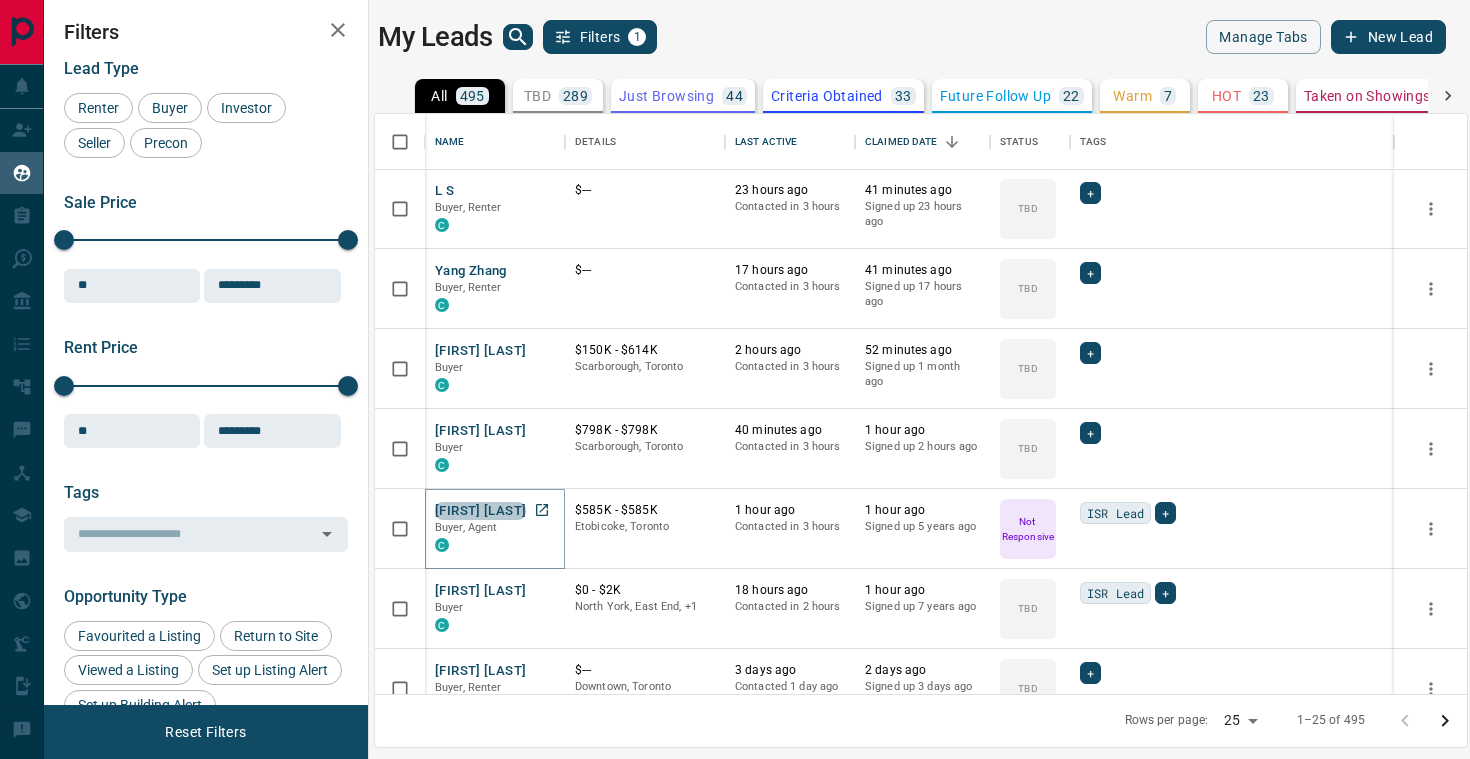 click on "[FIRST] [LAST]" at bounding box center (480, 511) 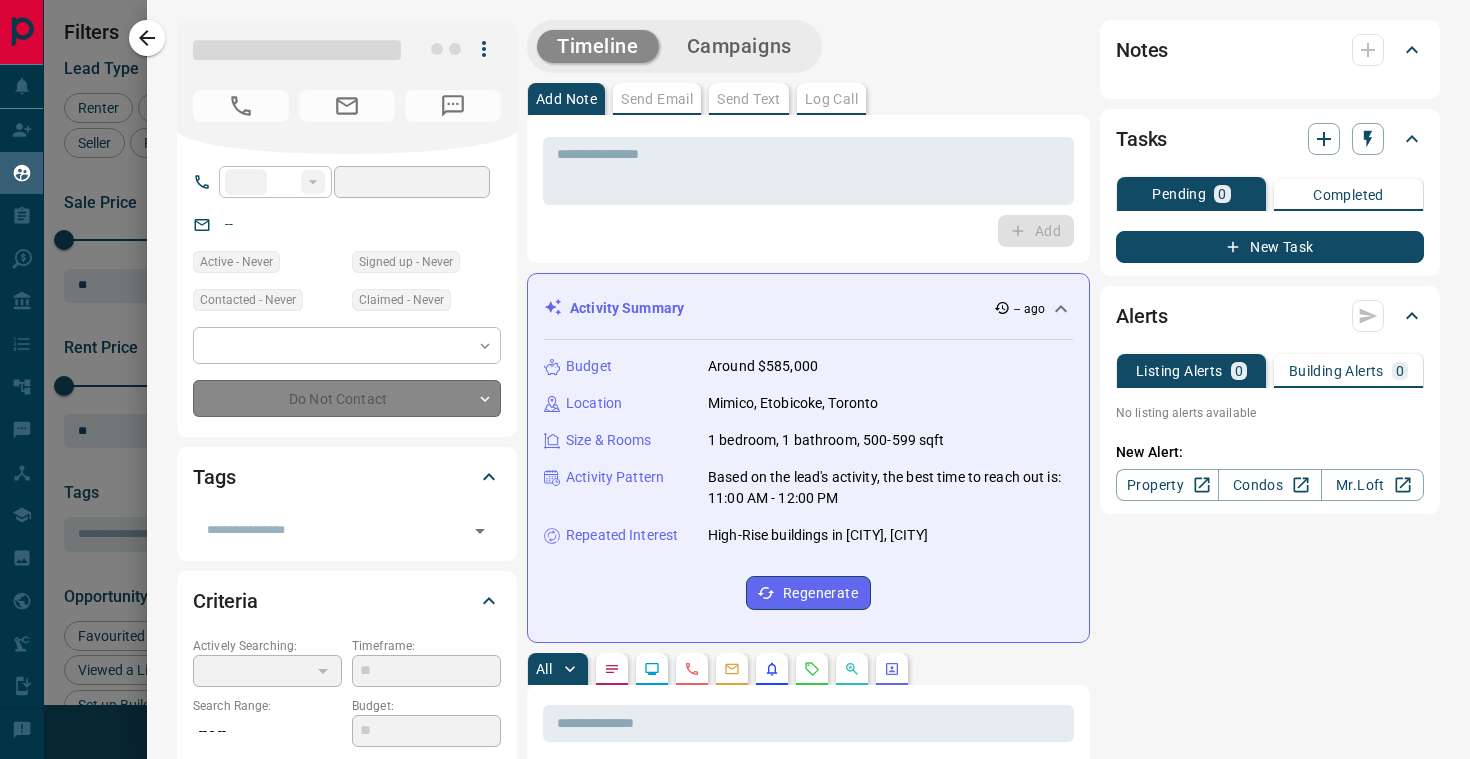 type on "**" 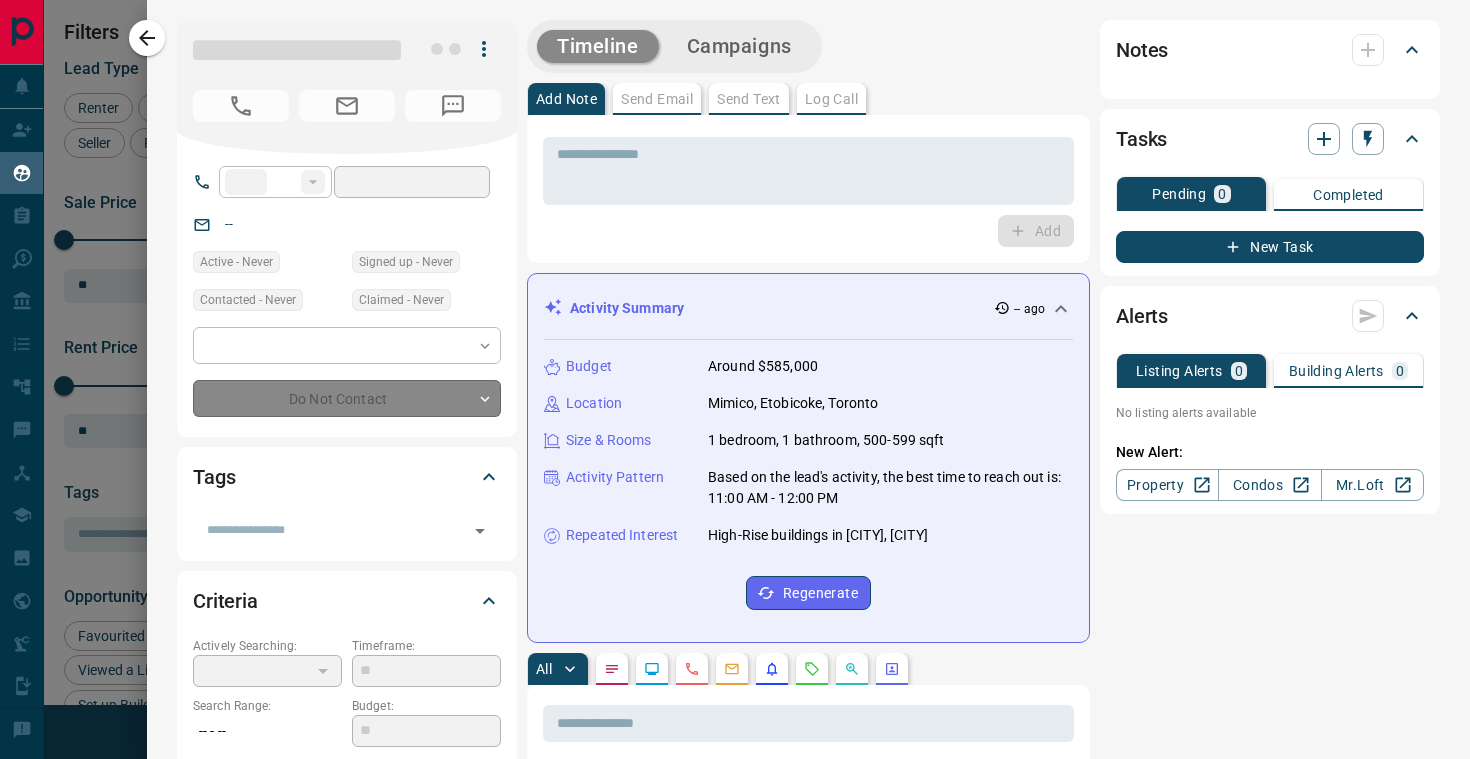 type on "**********" 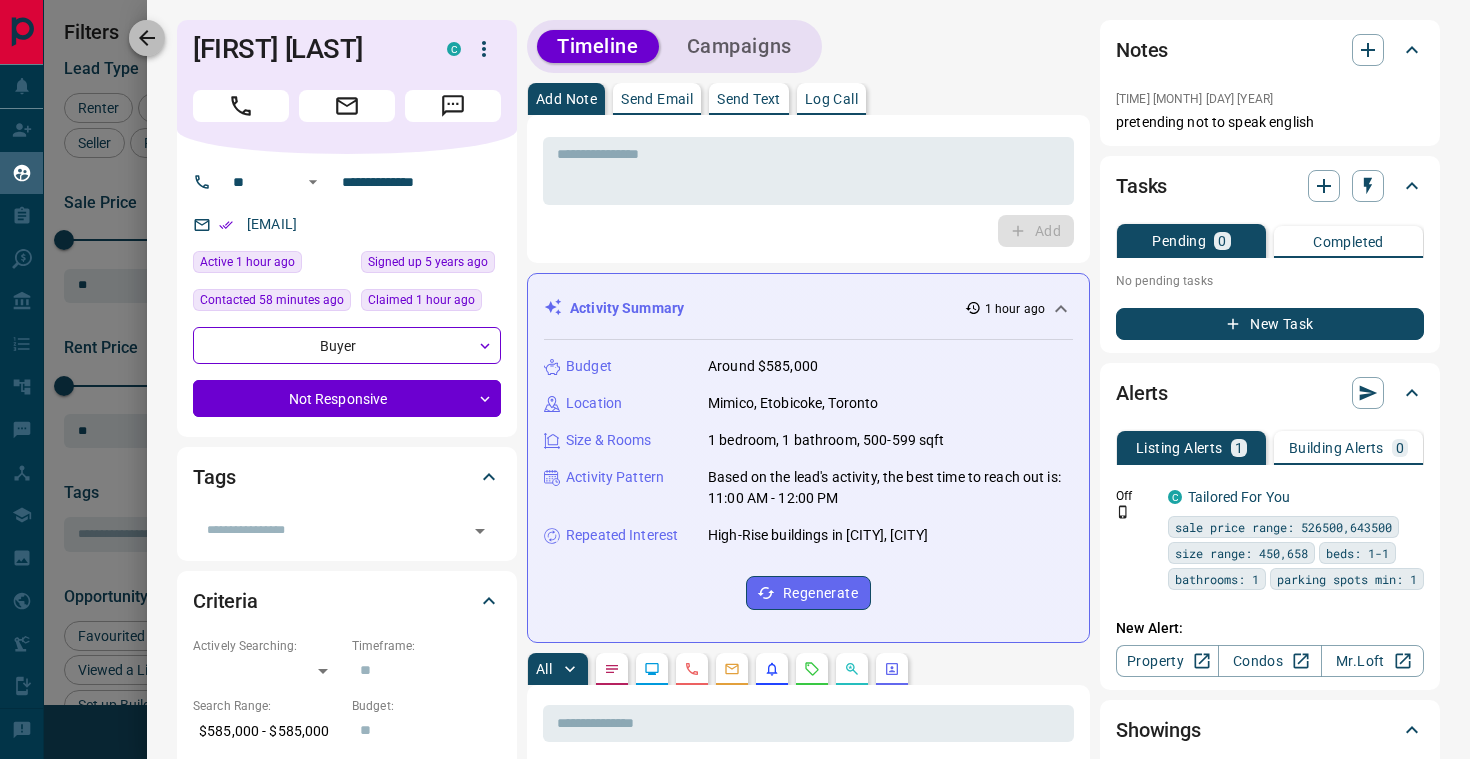 click at bounding box center [147, 38] 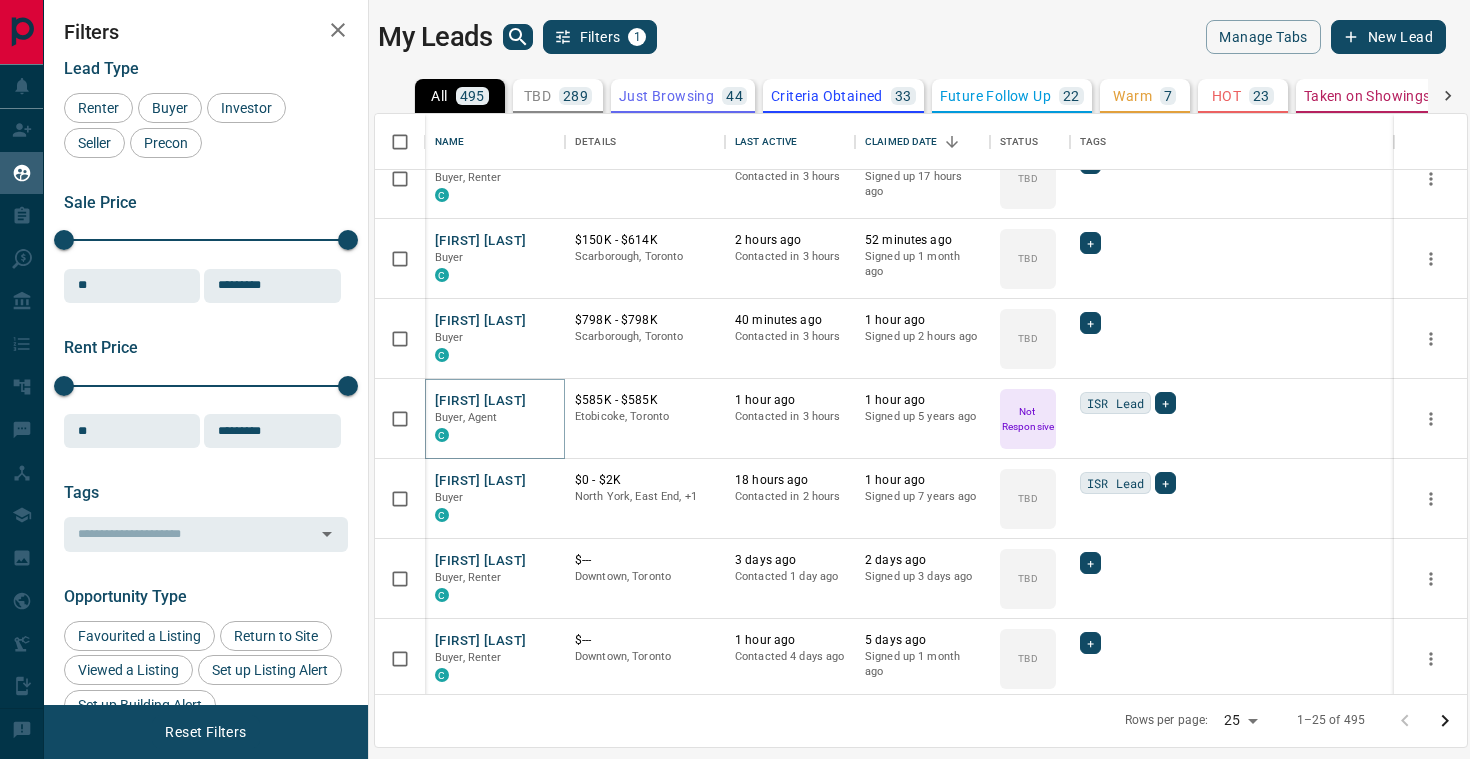 scroll, scrollTop: 602, scrollLeft: 0, axis: vertical 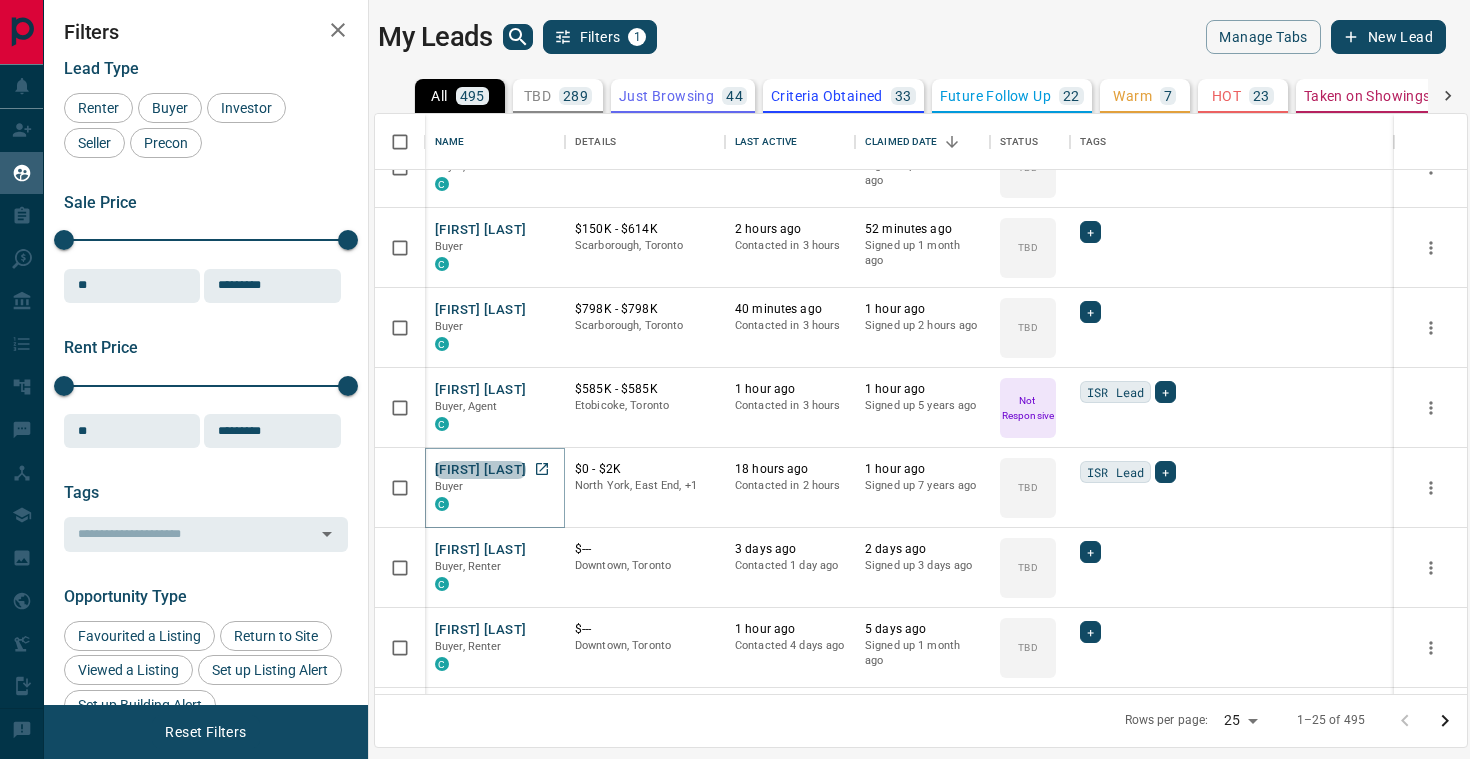 click on "[FIRST] [LAST]" at bounding box center [480, 470] 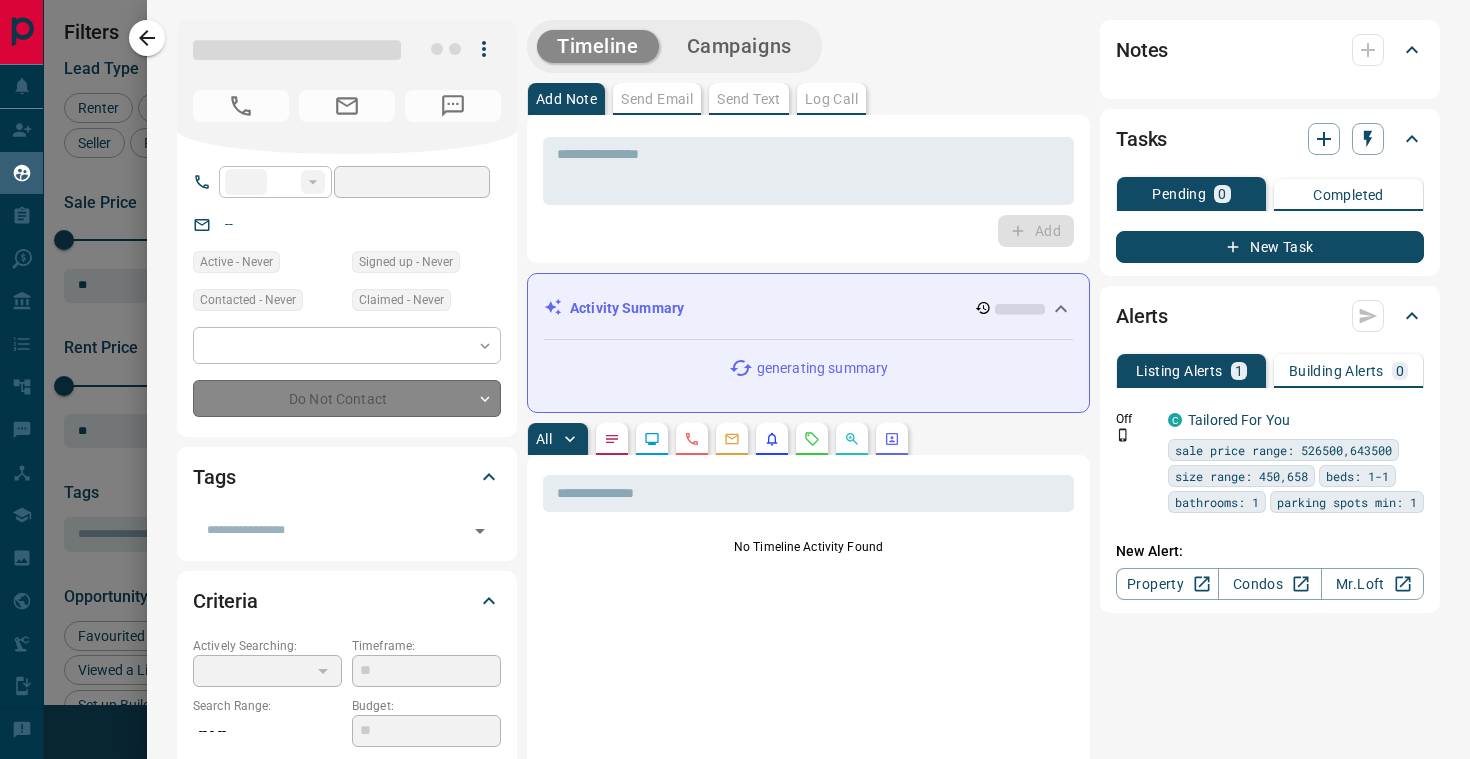 type on "**" 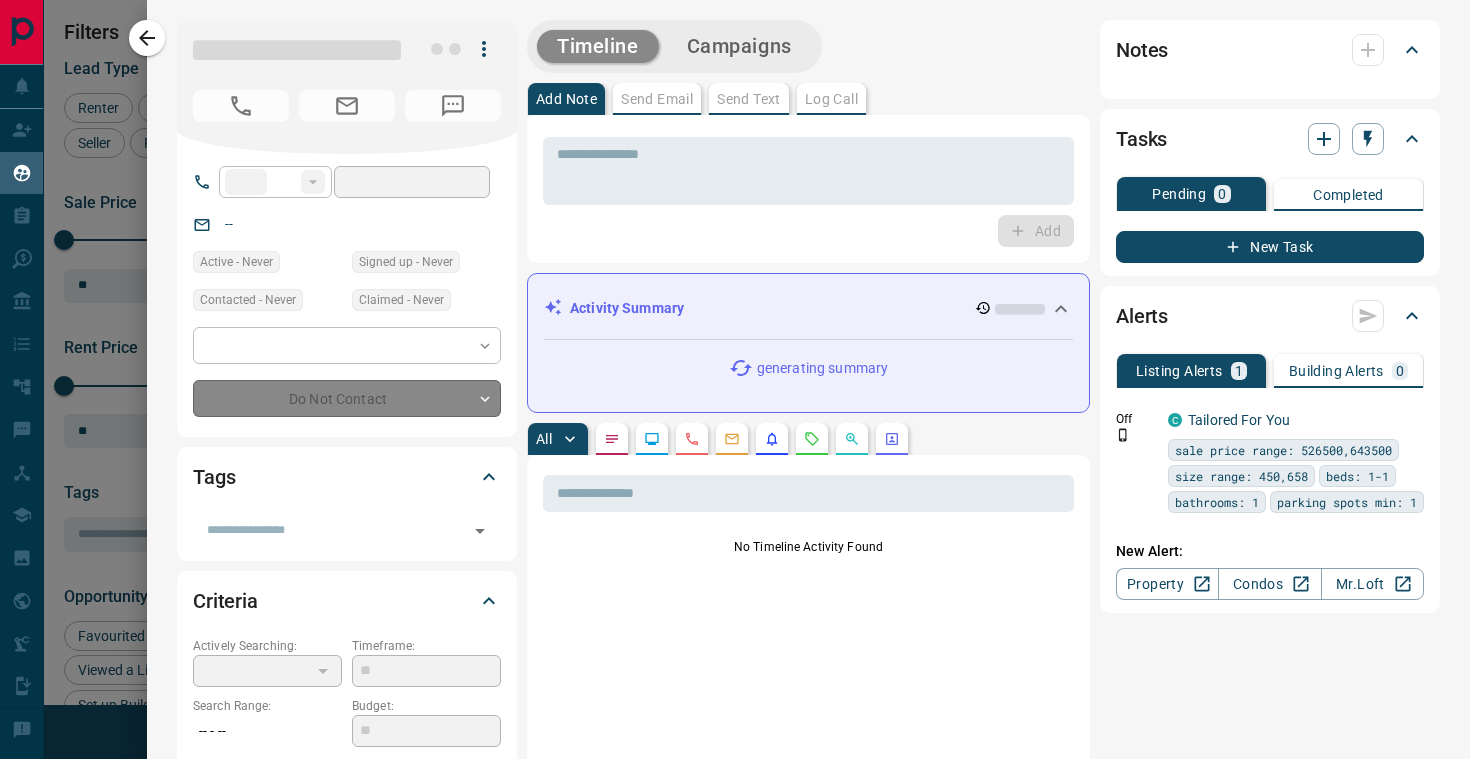 type on "**********" 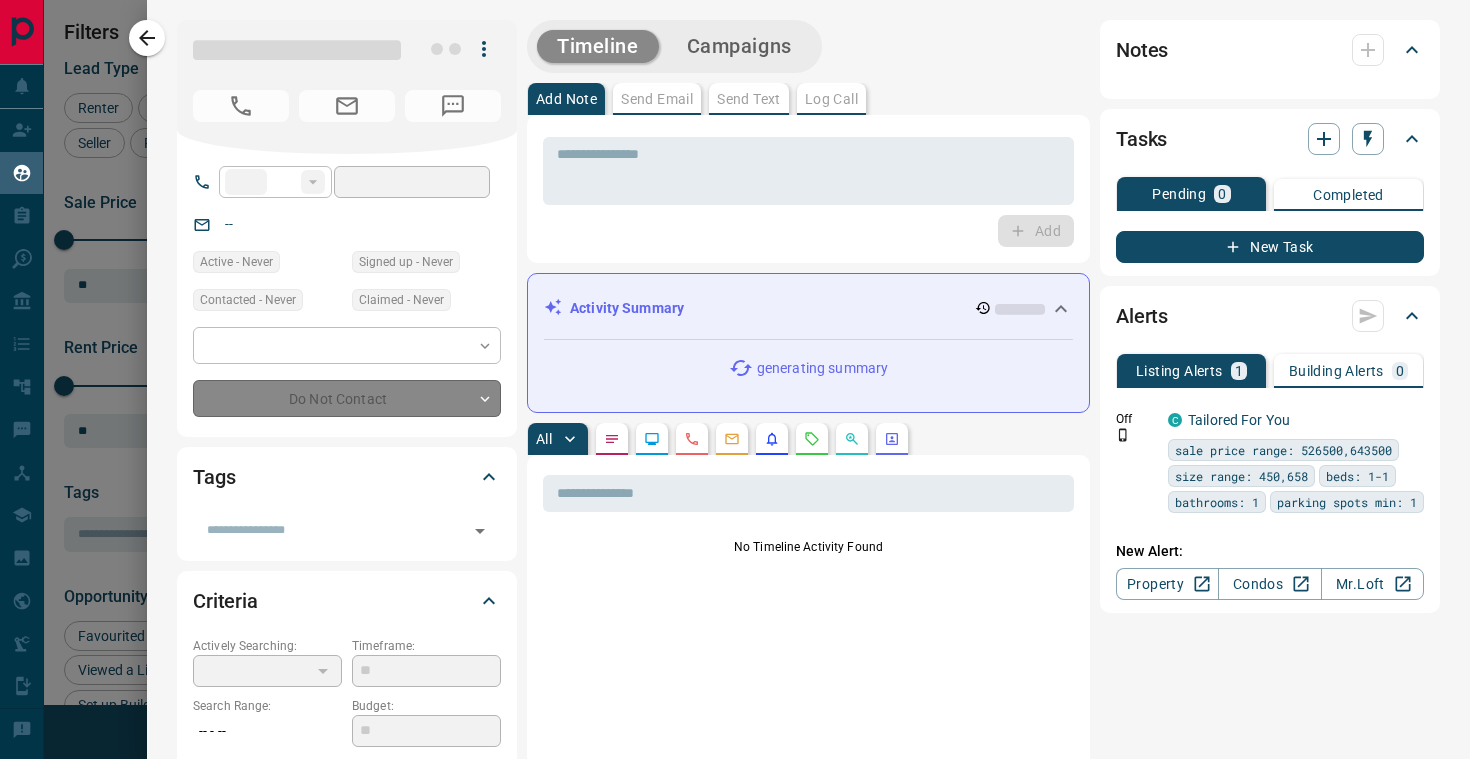 type on "**********" 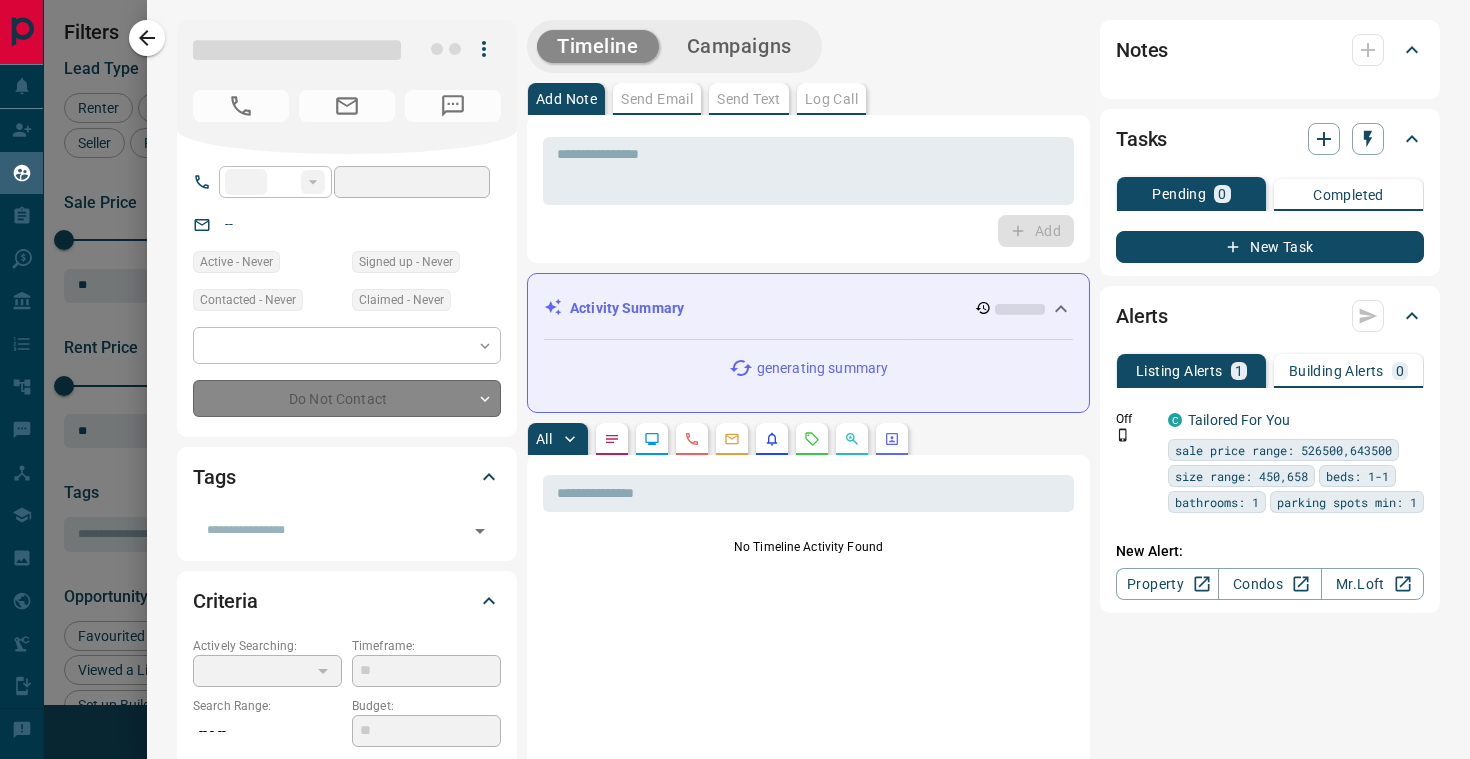 type on "*********" 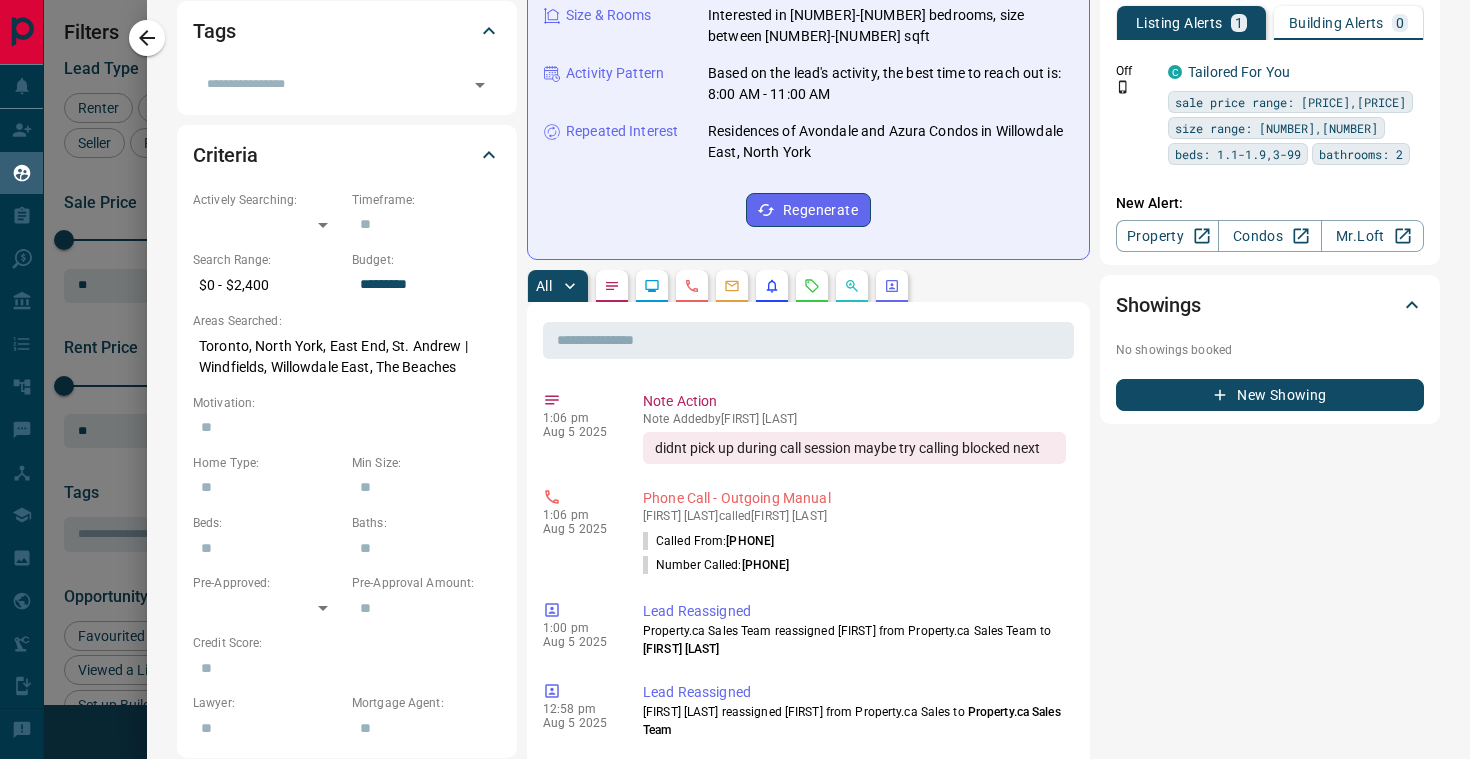 scroll, scrollTop: 844, scrollLeft: 0, axis: vertical 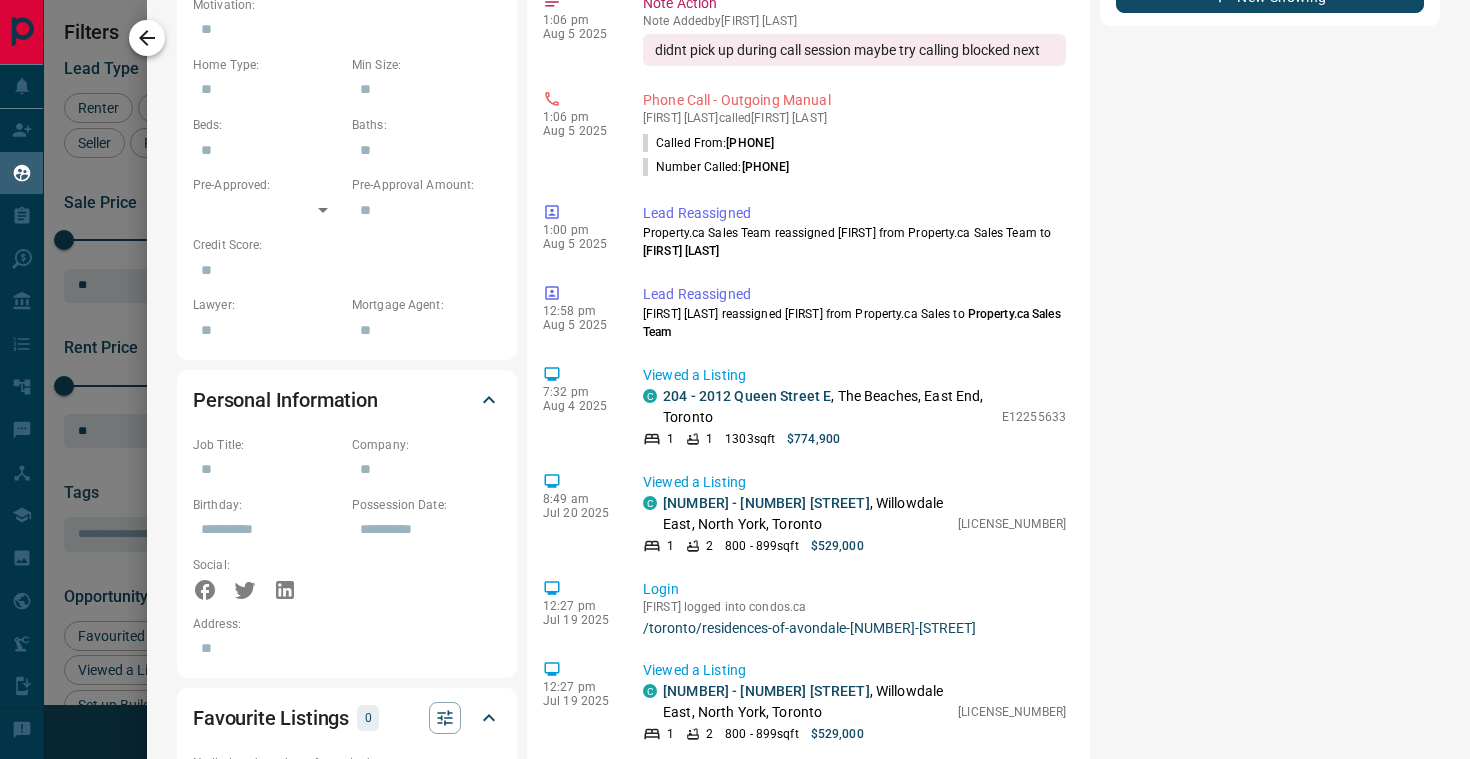 click 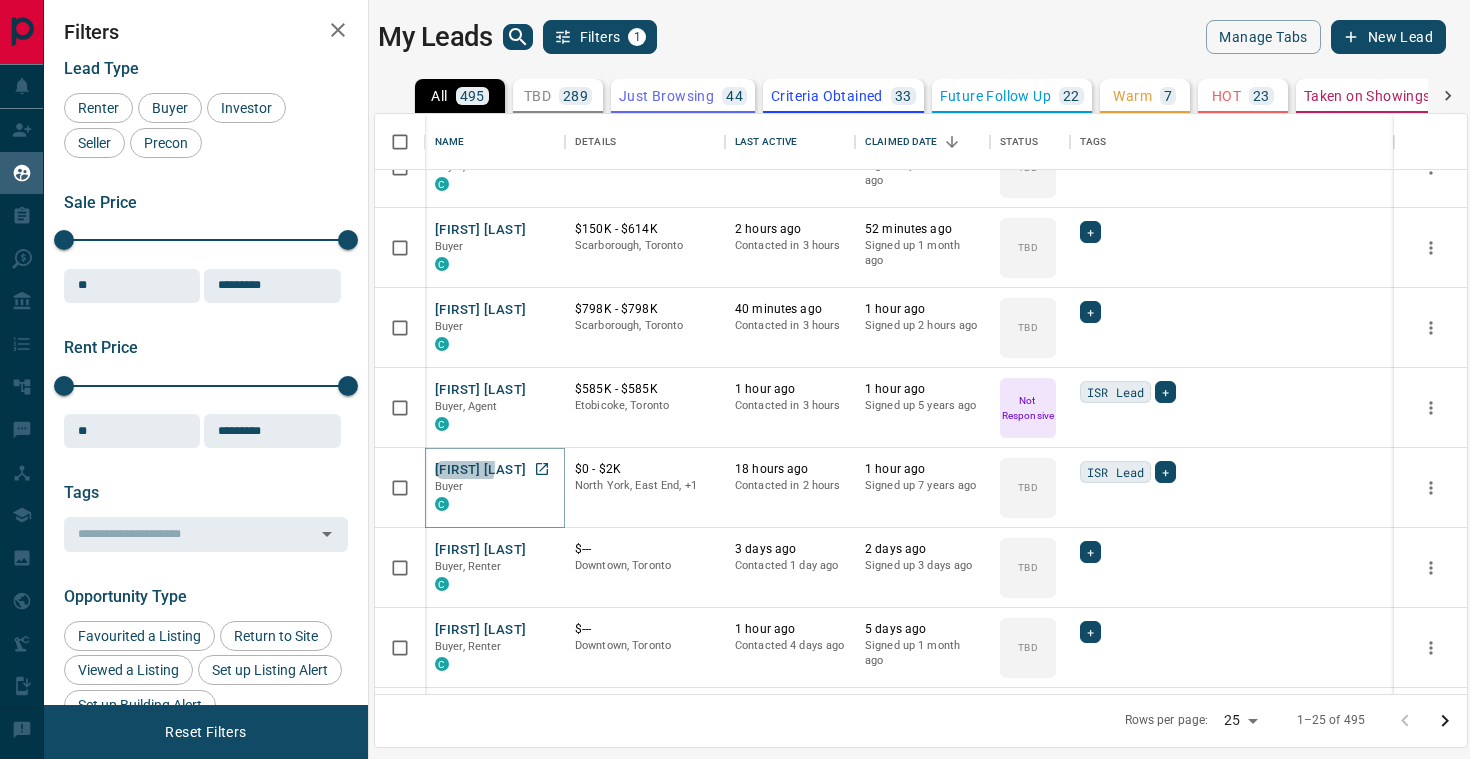 click on "[FIRST] [LAST]" at bounding box center (480, 470) 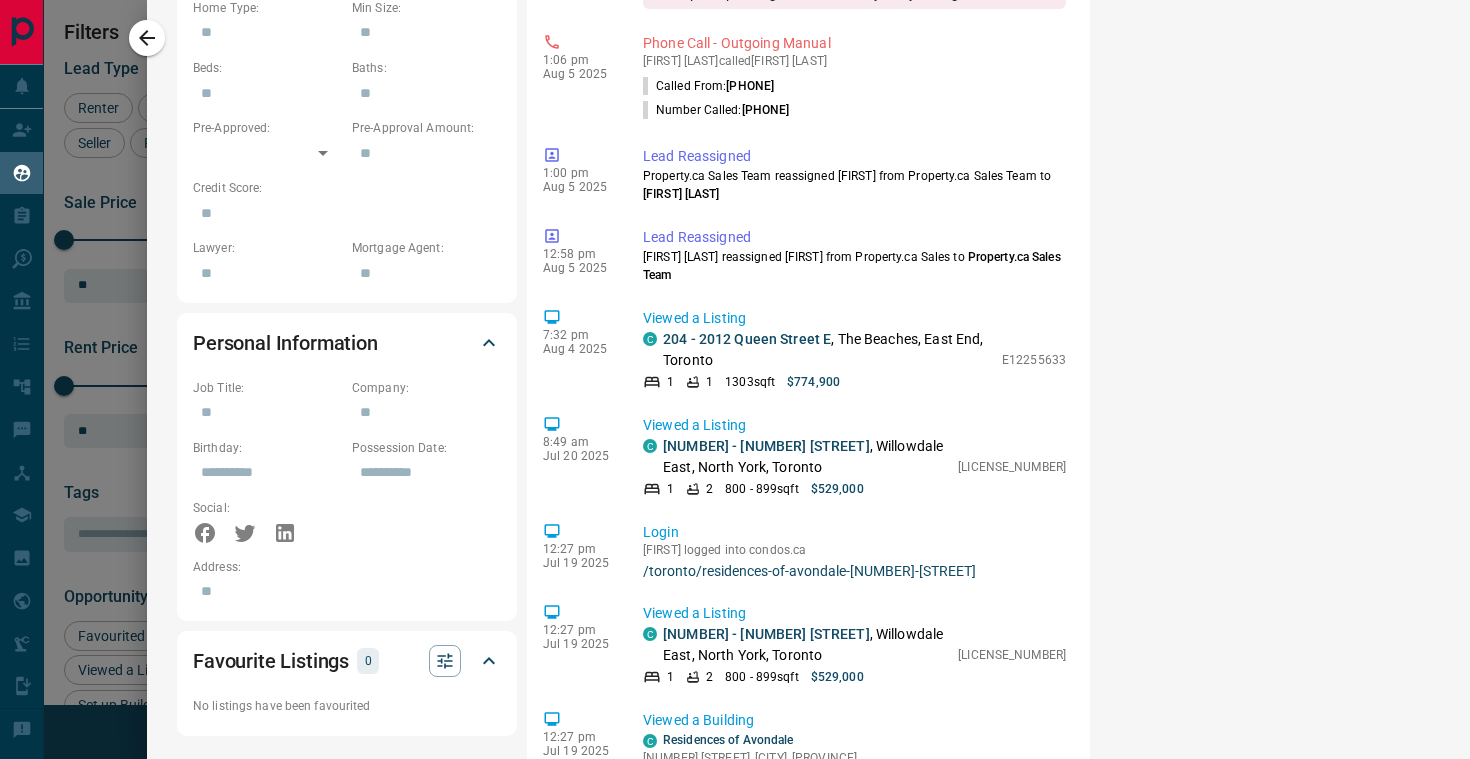 scroll, scrollTop: 1124, scrollLeft: 0, axis: vertical 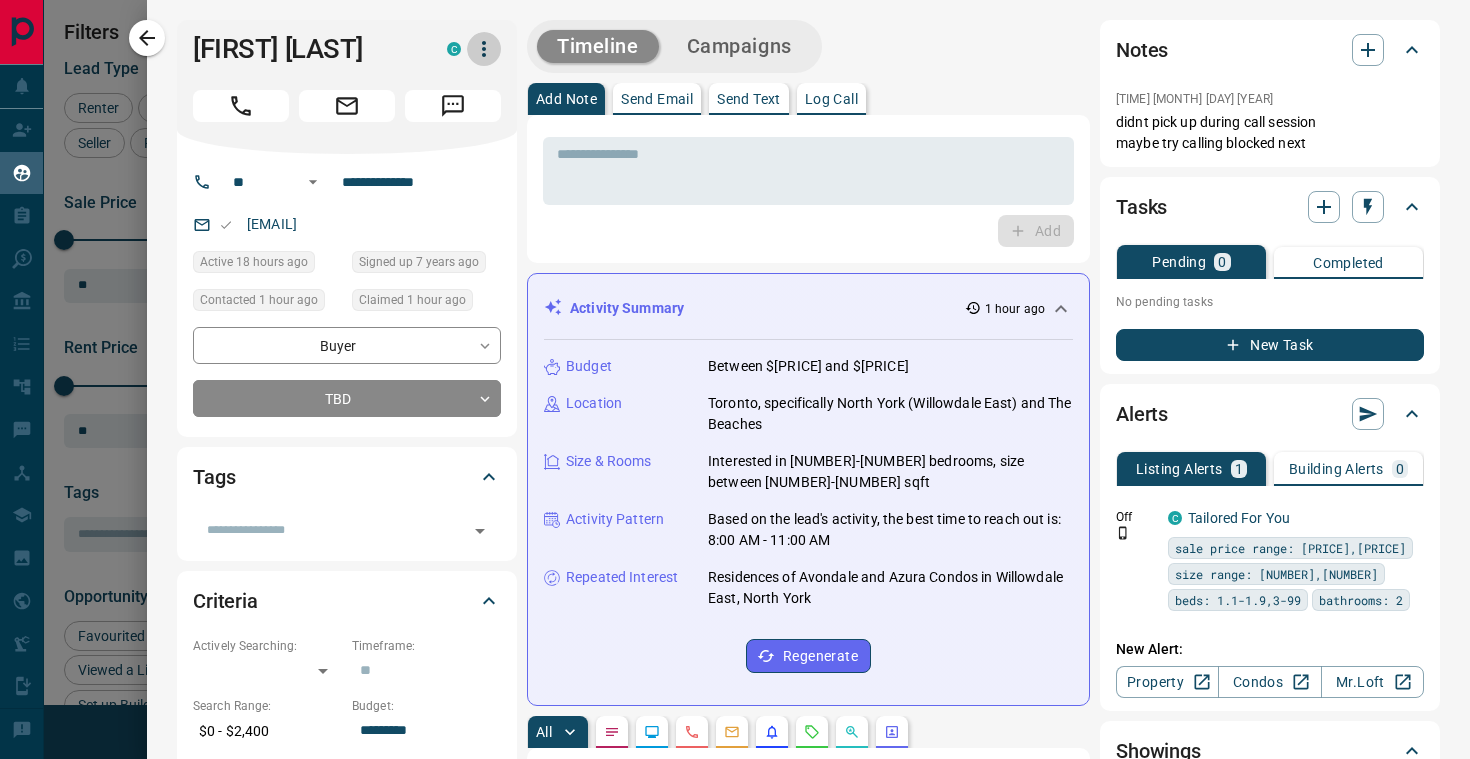 click 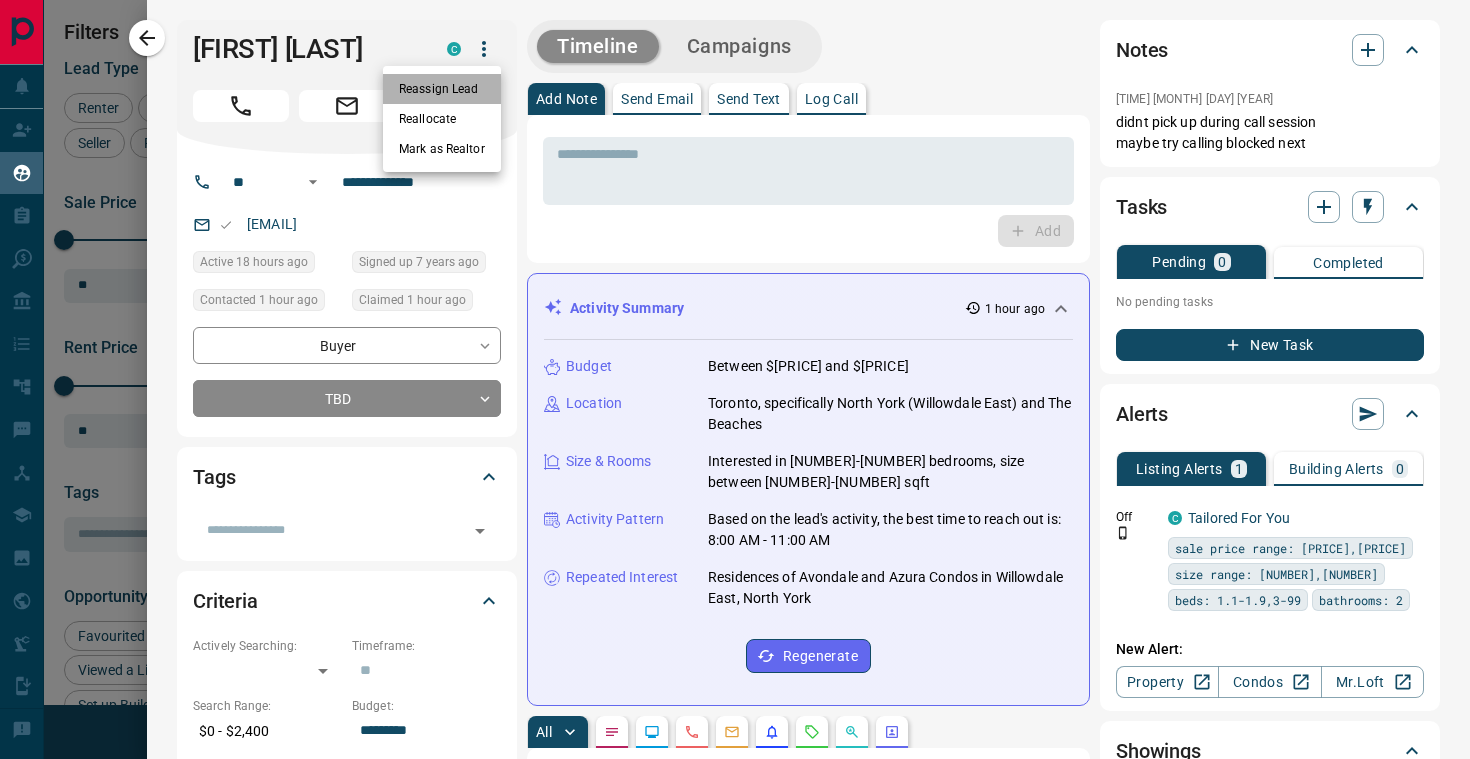 click on "Reassign Lead" at bounding box center [442, 89] 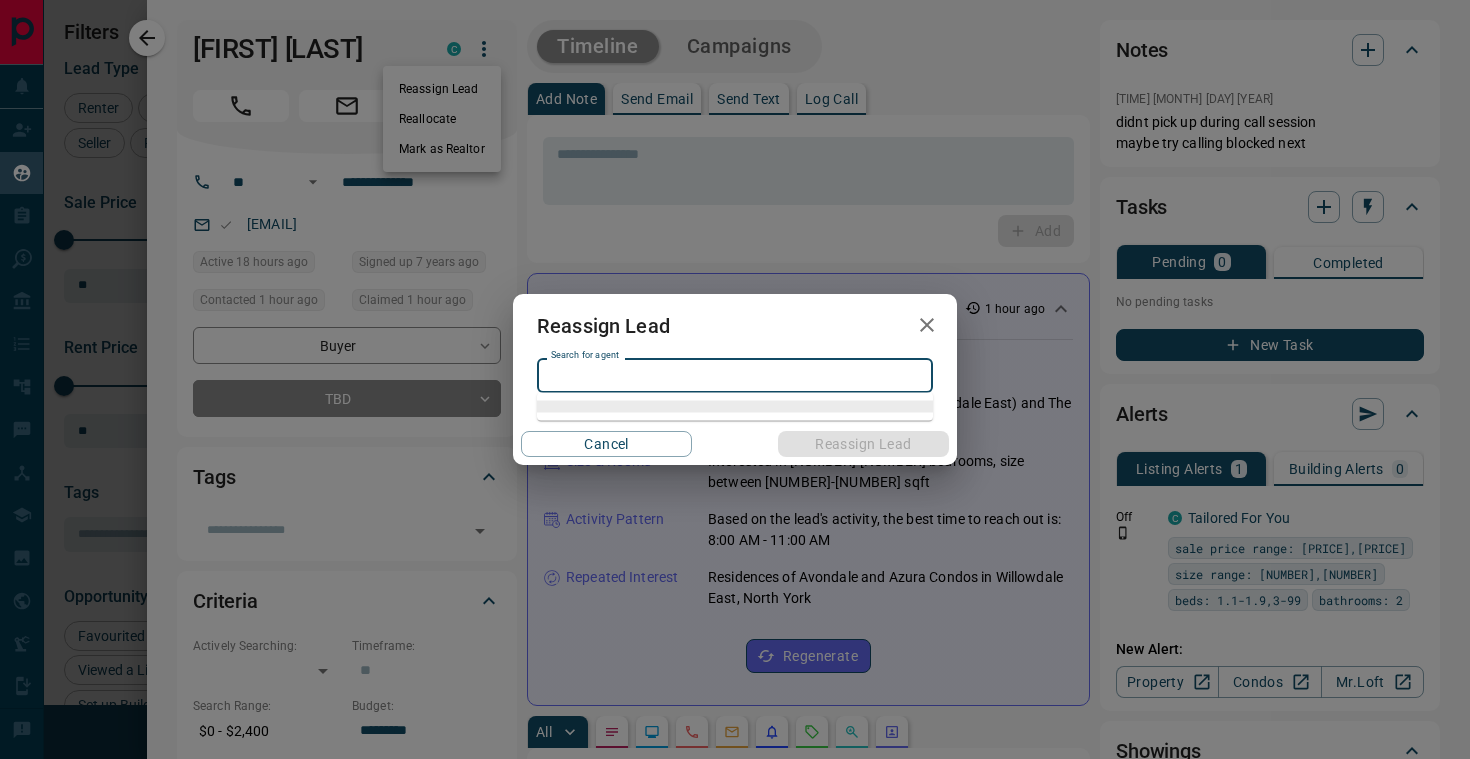 click on "Search for agent" at bounding box center (733, 375) 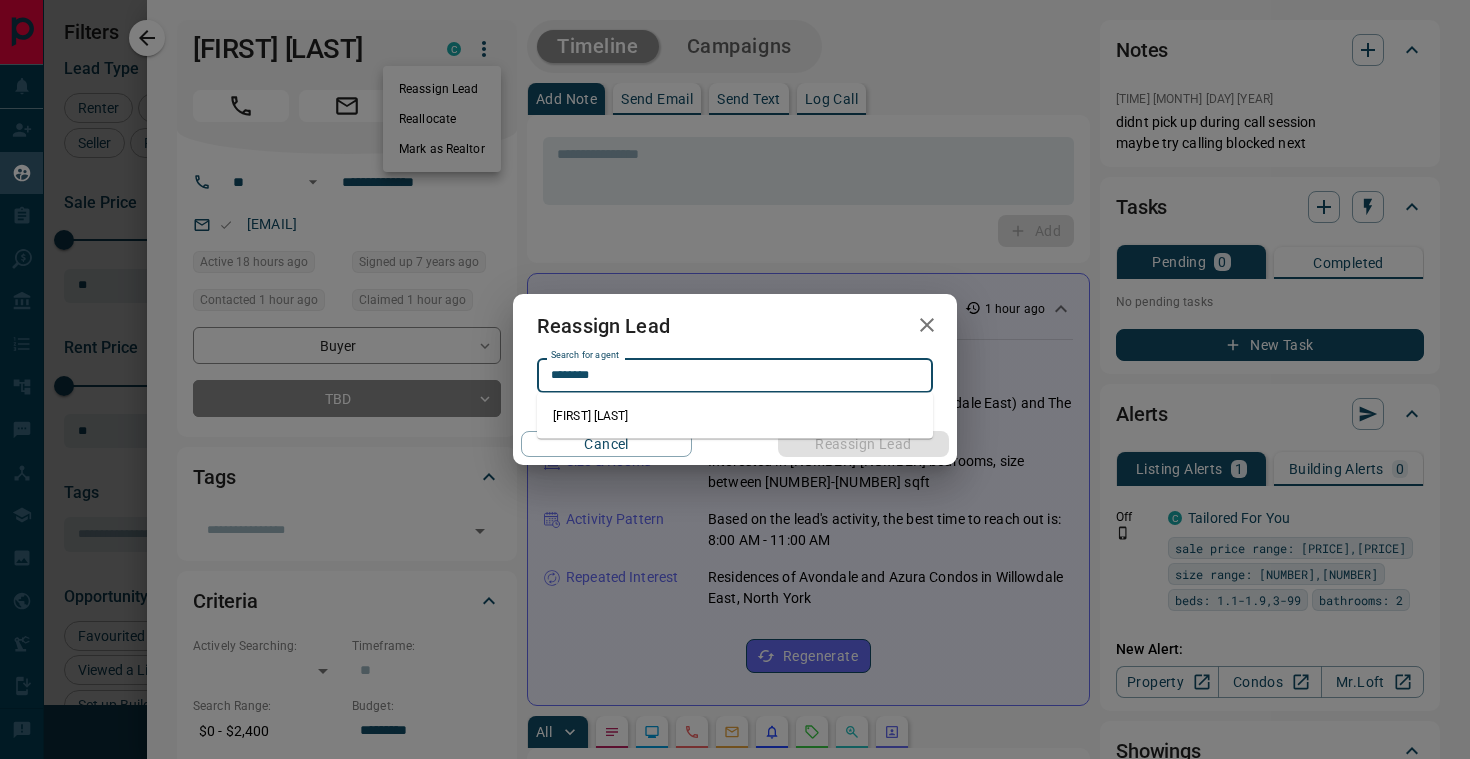 click on "[FIRST] [LAST]" at bounding box center (735, 416) 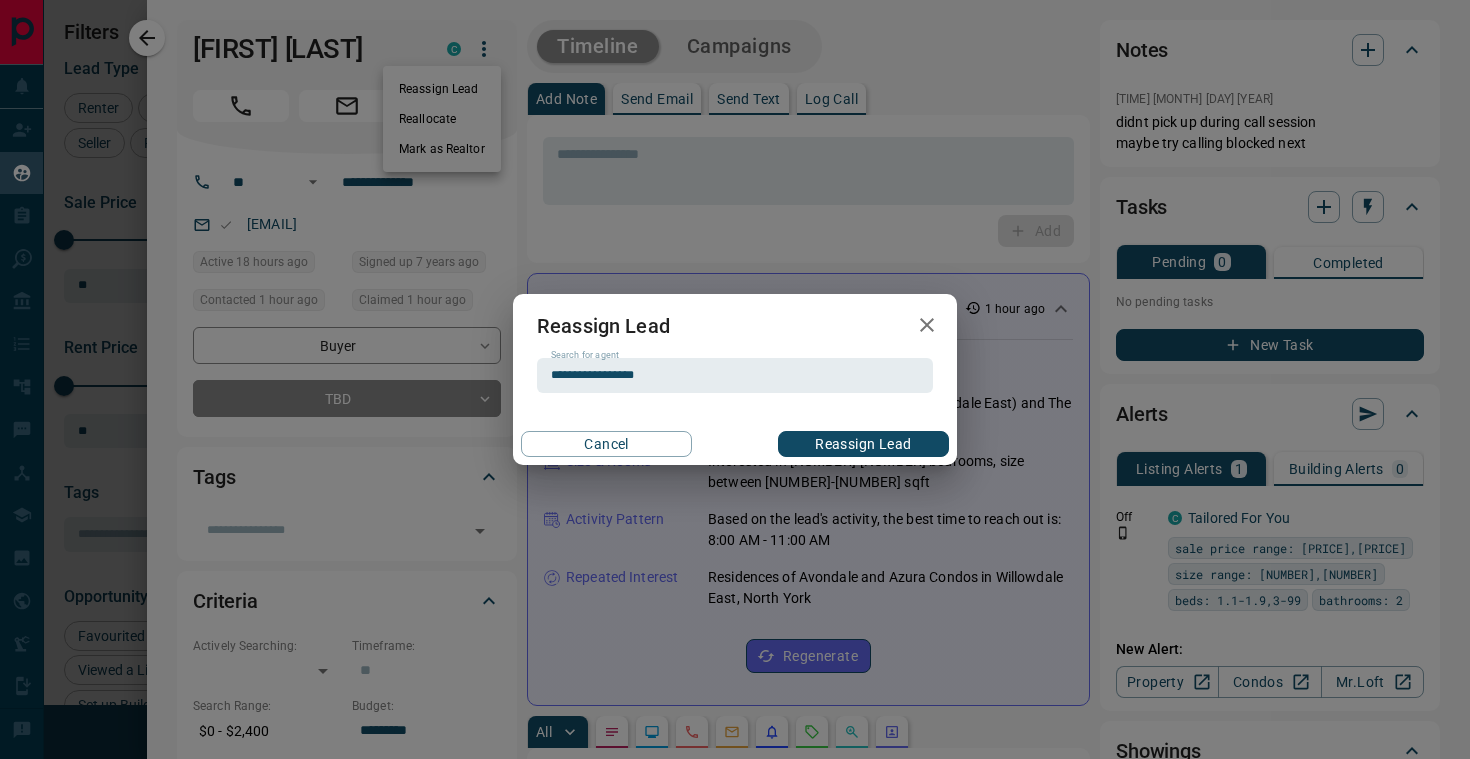click on "Reassign Lead" at bounding box center (863, 444) 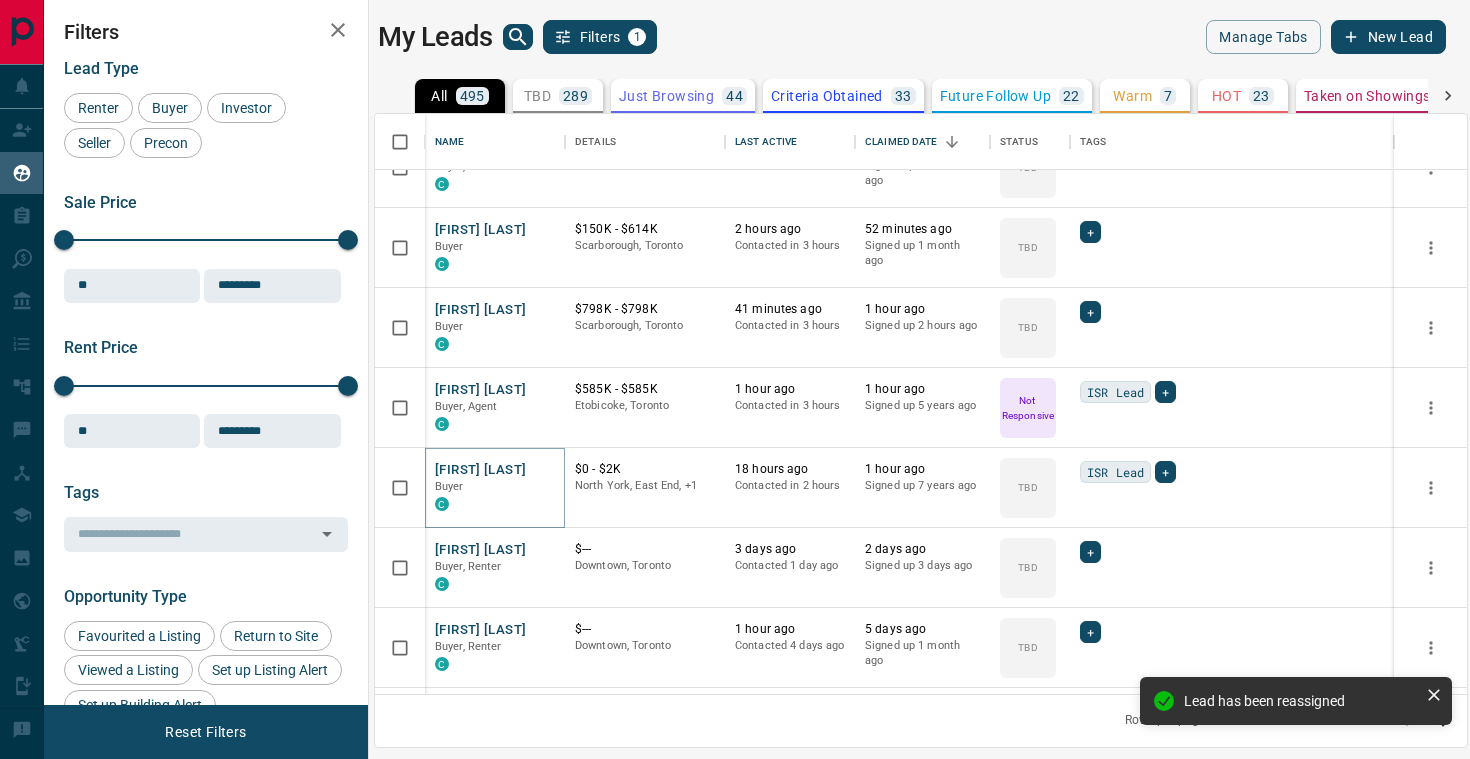 scroll, scrollTop: 0, scrollLeft: 0, axis: both 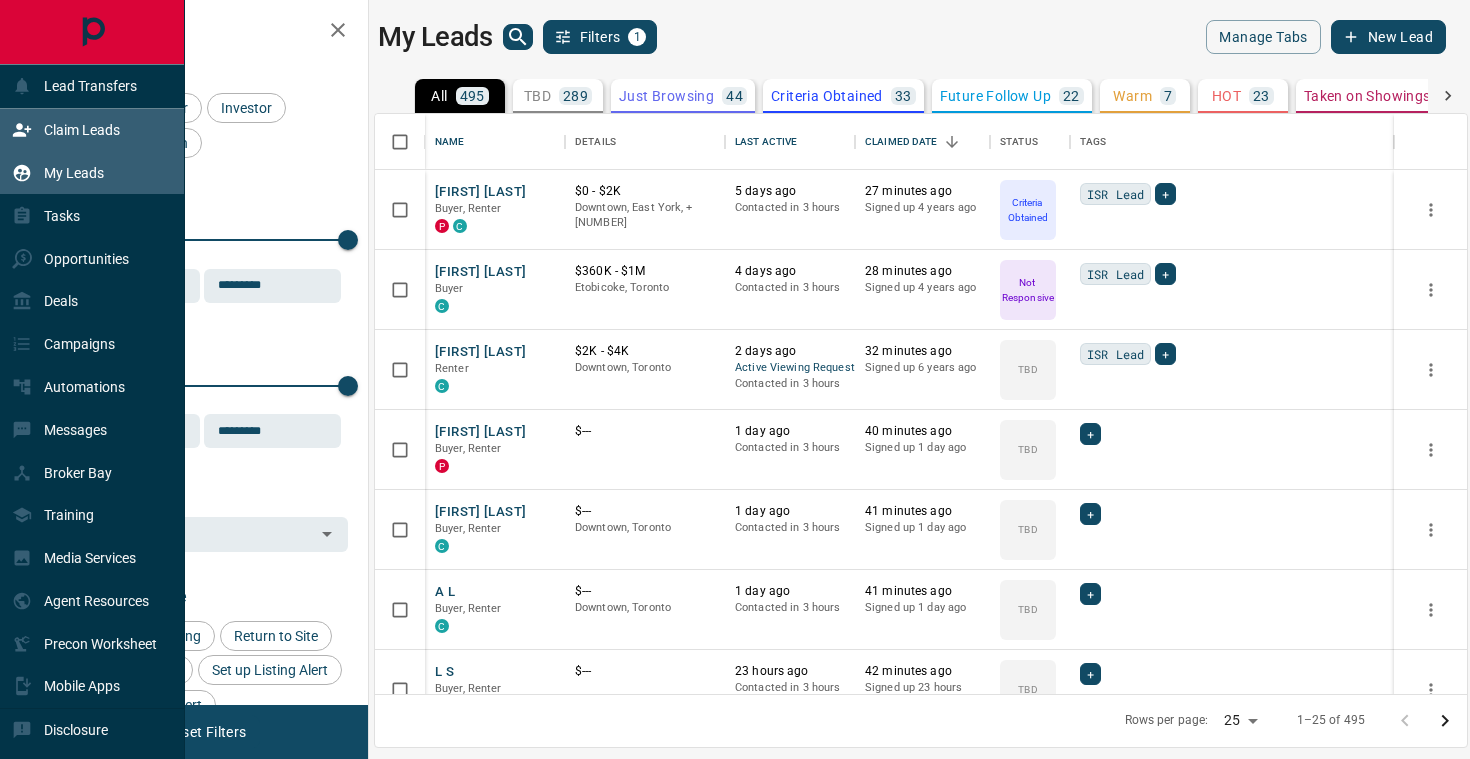 click on "Claim Leads" at bounding box center [66, 130] 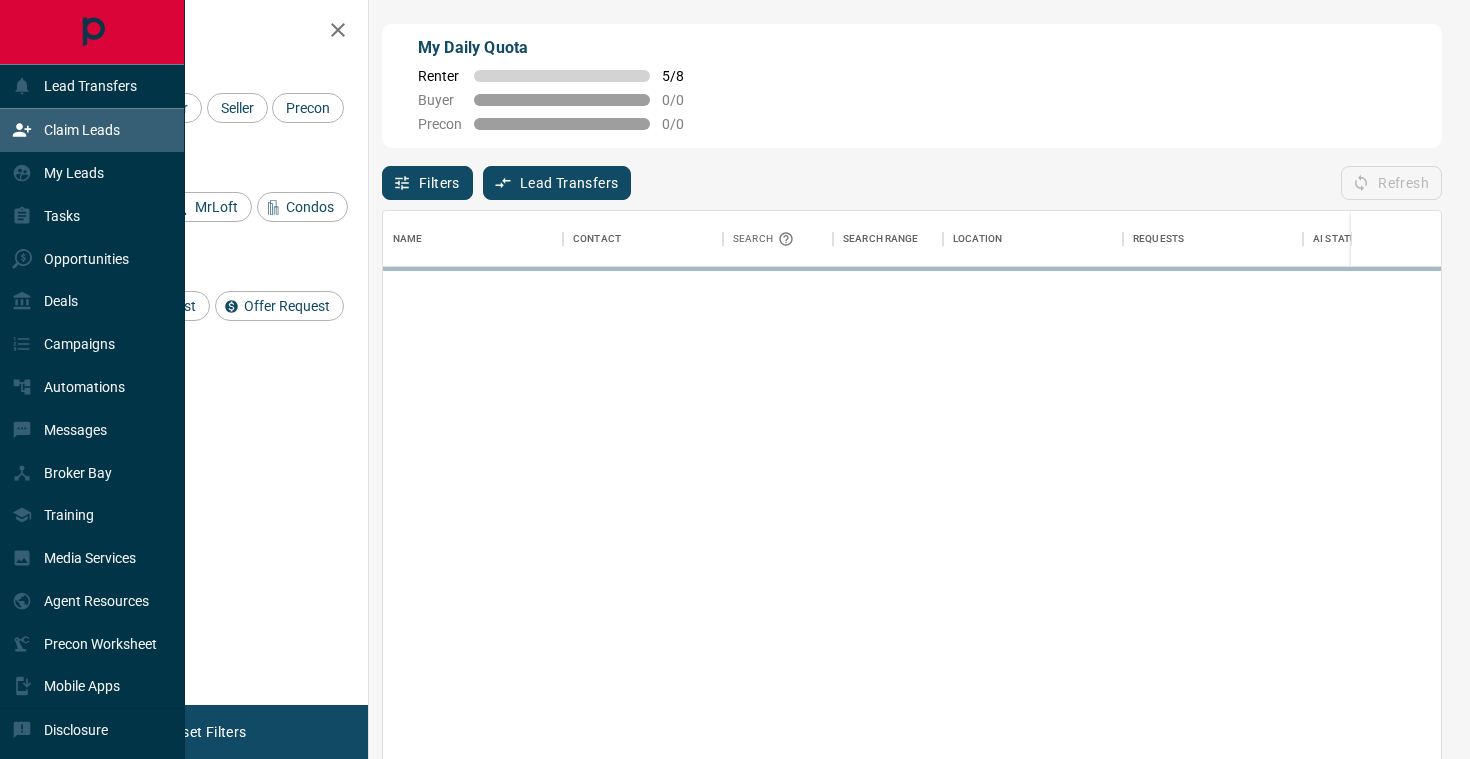 scroll, scrollTop: 1, scrollLeft: 1, axis: both 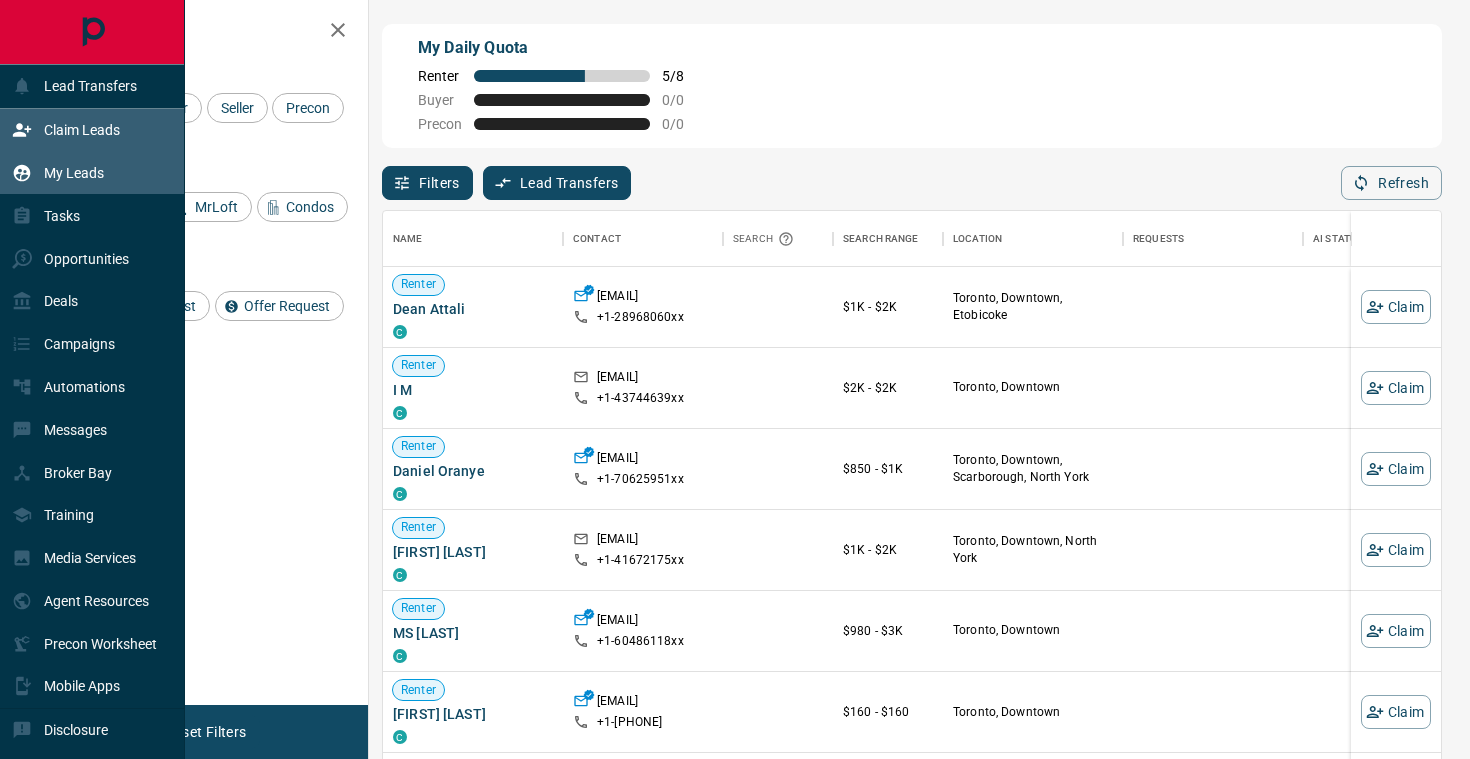 click on "My Leads" at bounding box center (92, 173) 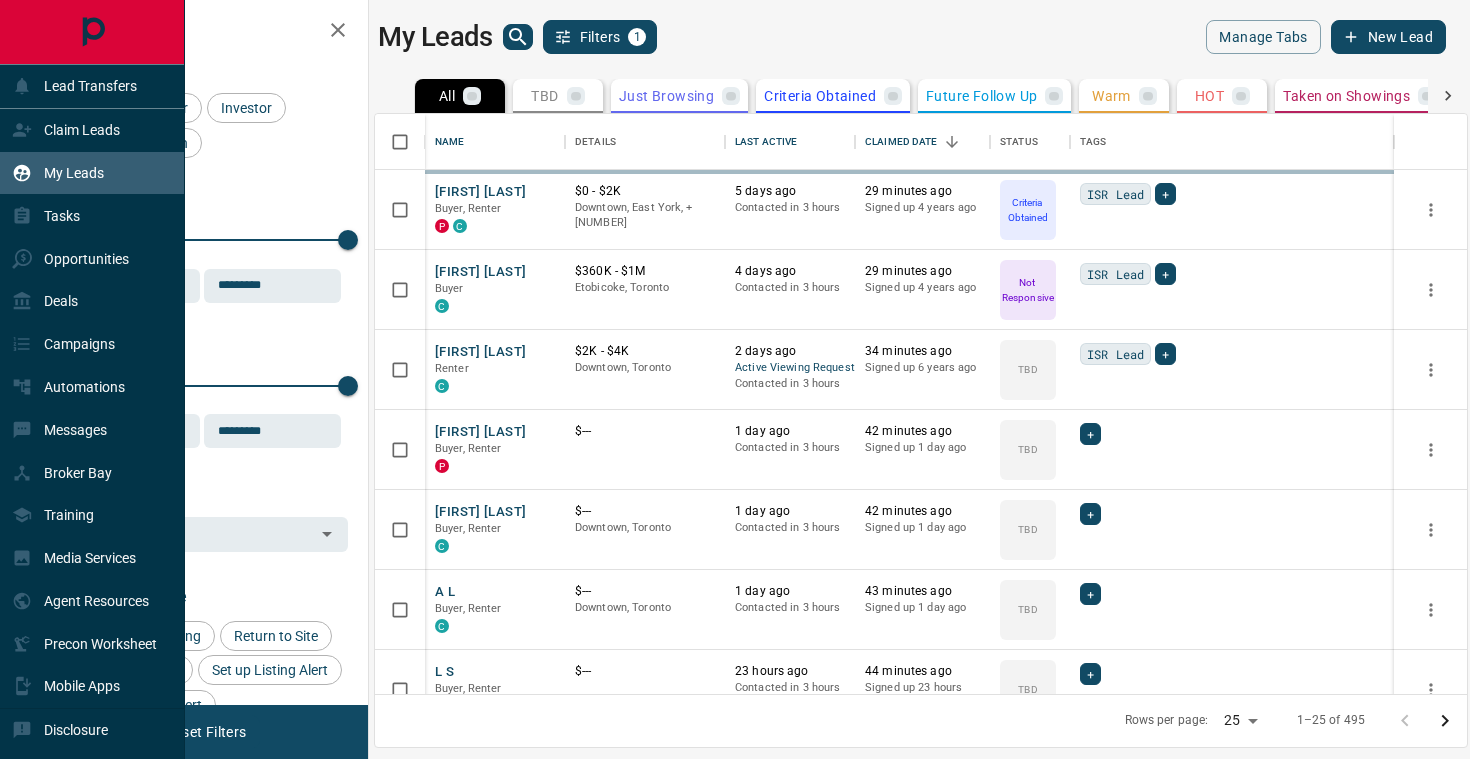scroll, scrollTop: 1, scrollLeft: 1, axis: both 